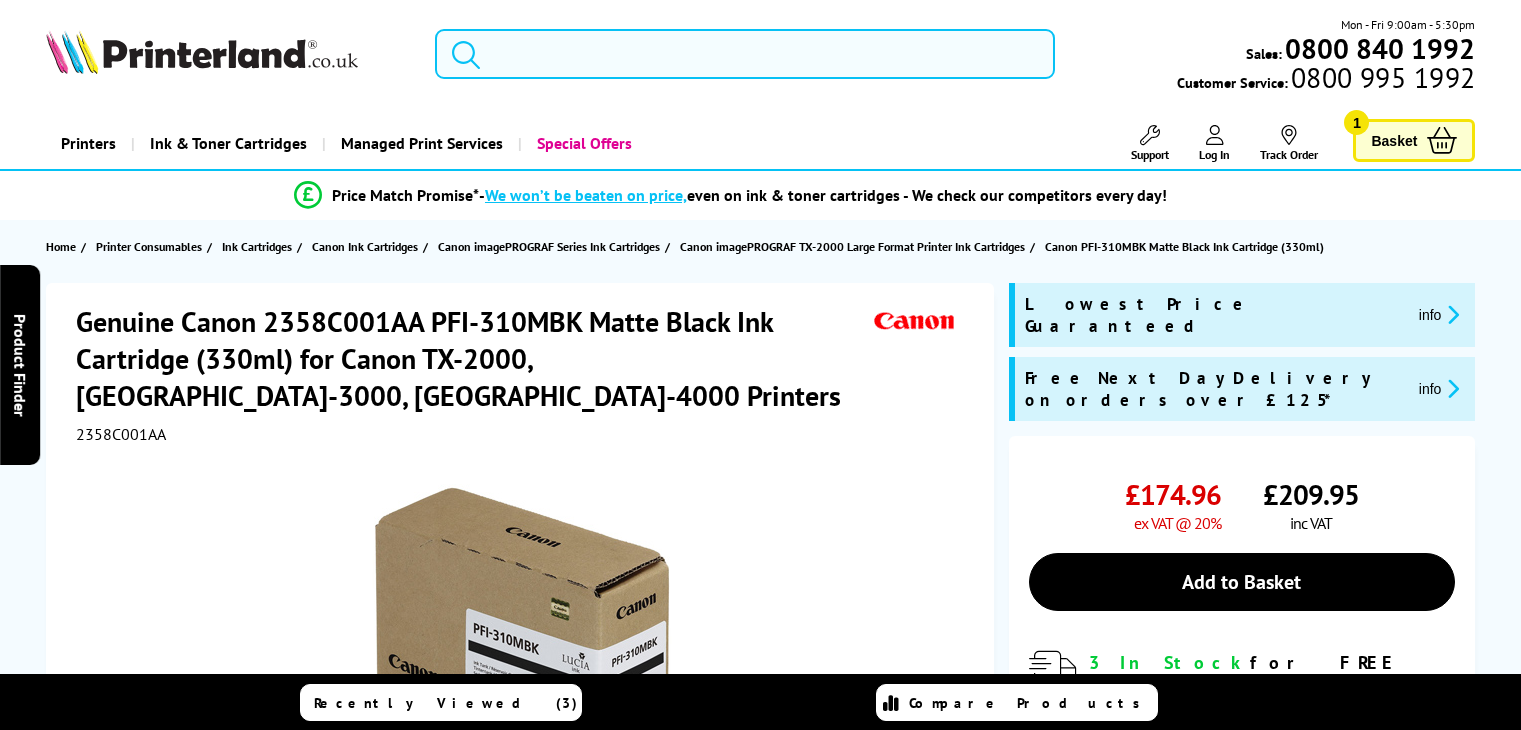 scroll, scrollTop: 27, scrollLeft: 0, axis: vertical 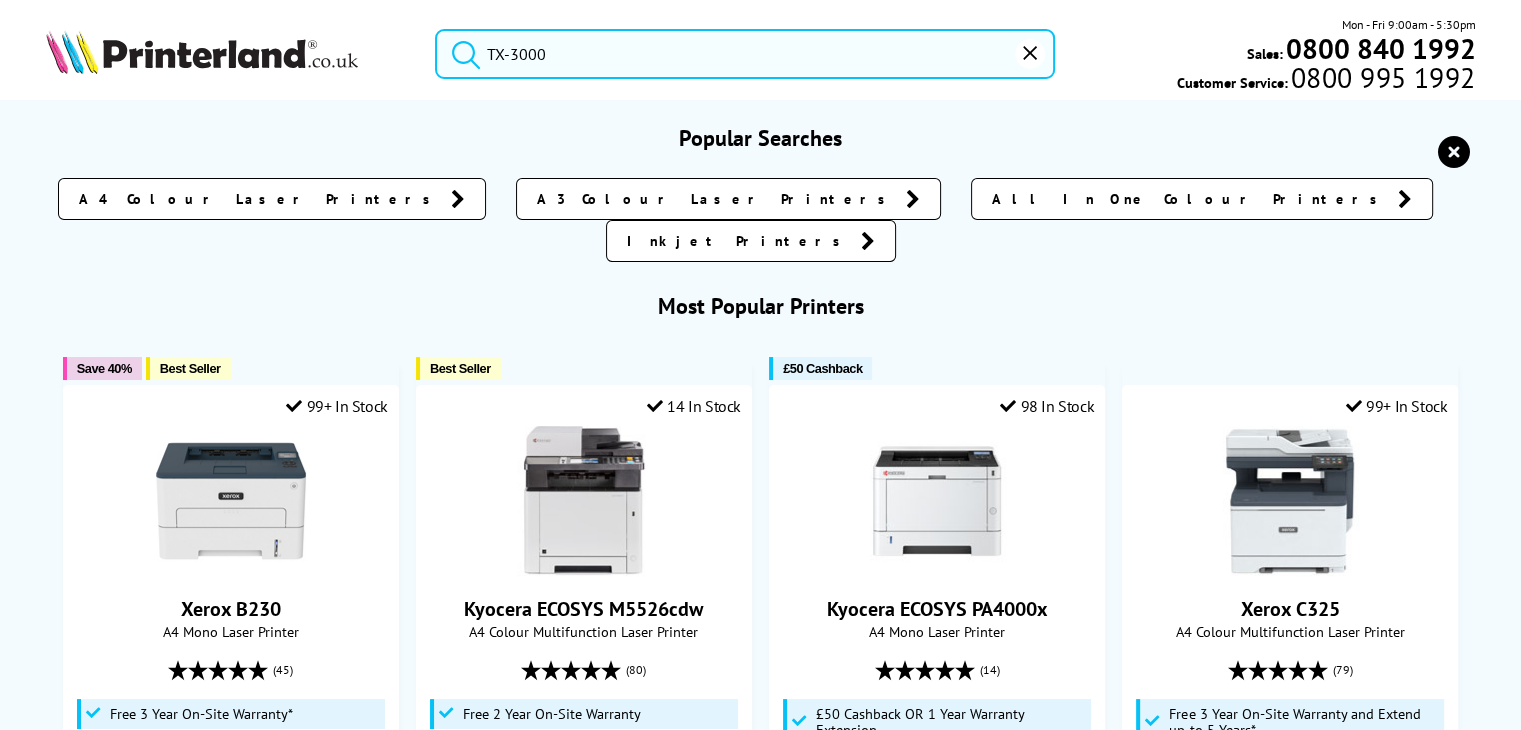 click on "TX-3000" at bounding box center (745, 54) 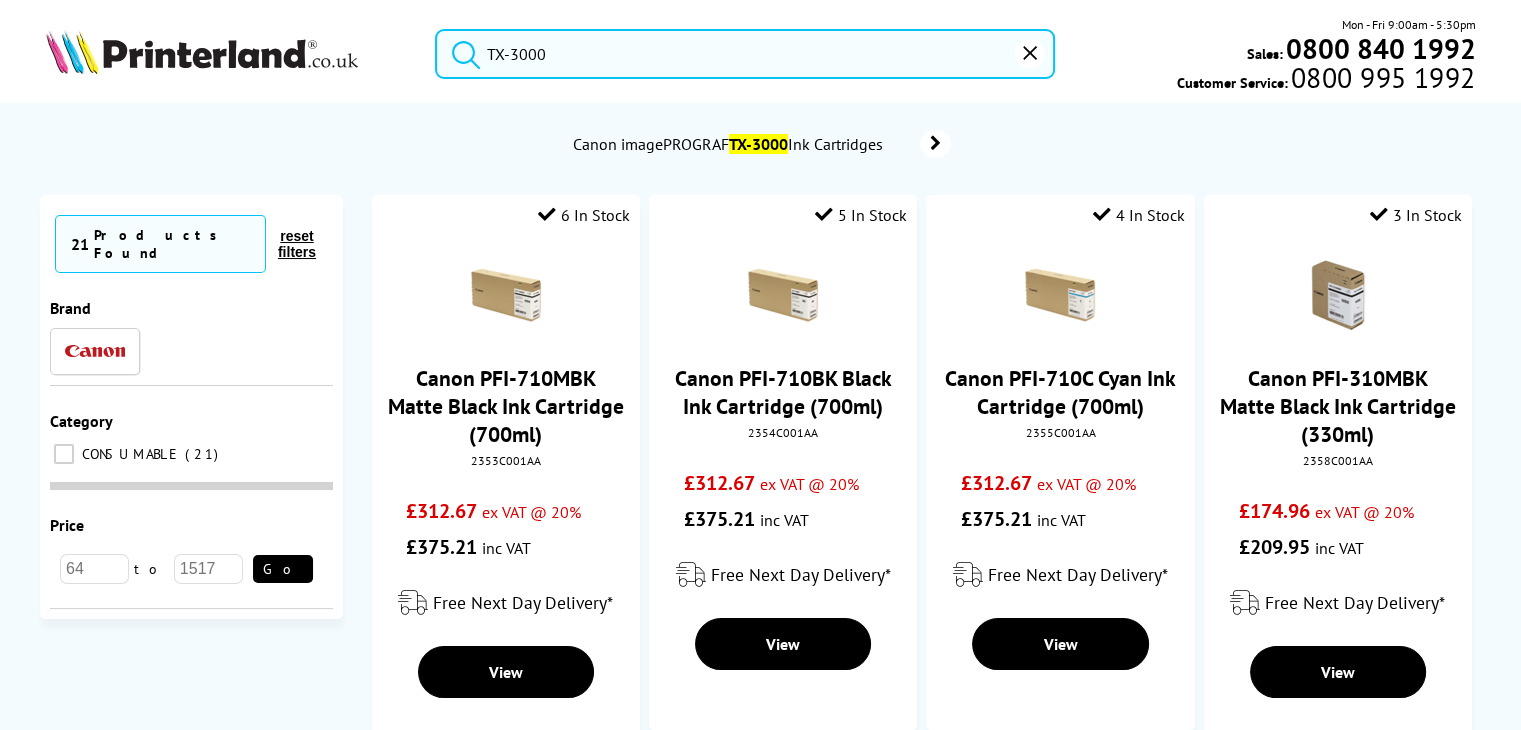 click on "TX-3000" at bounding box center (745, 54) 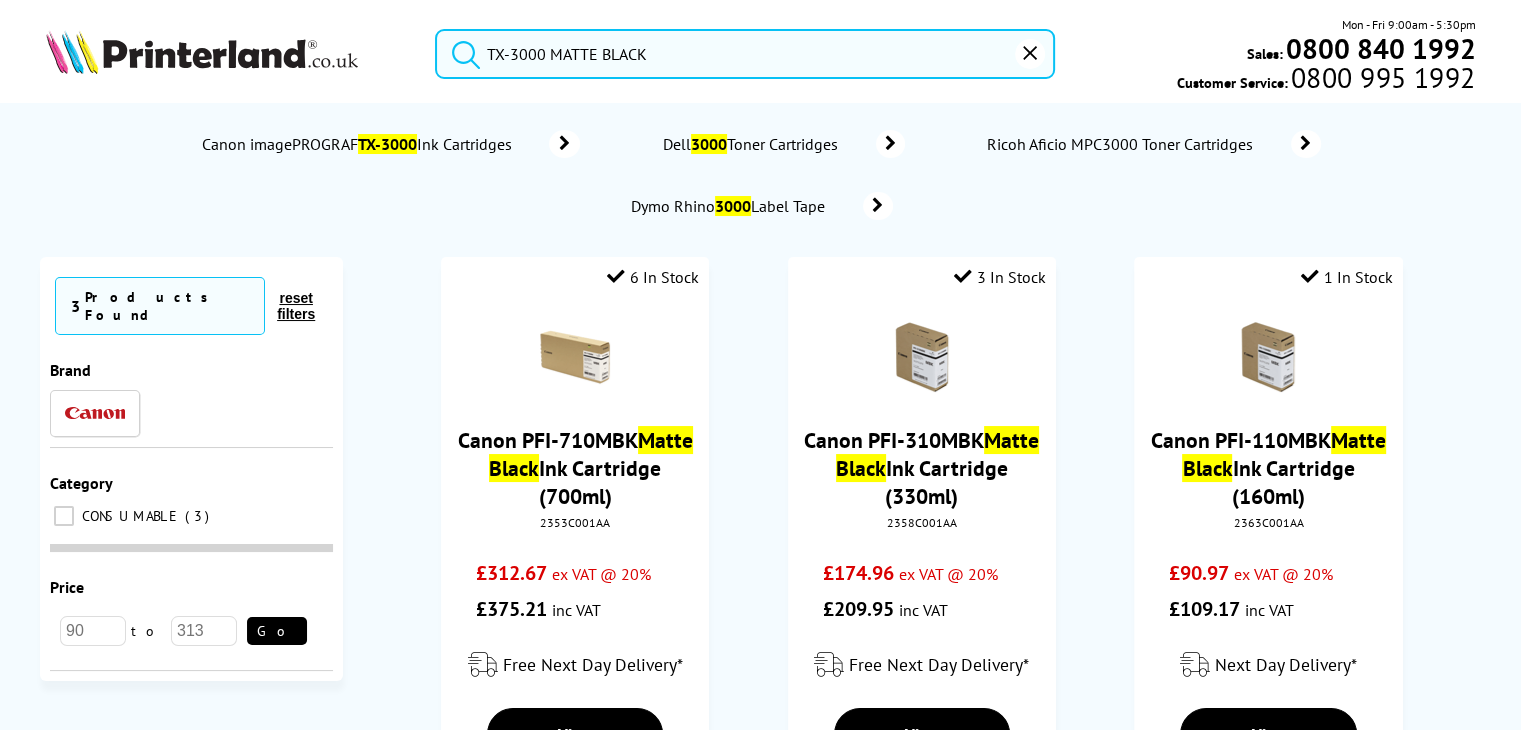 type on "TX-3000 MATTE BLACK" 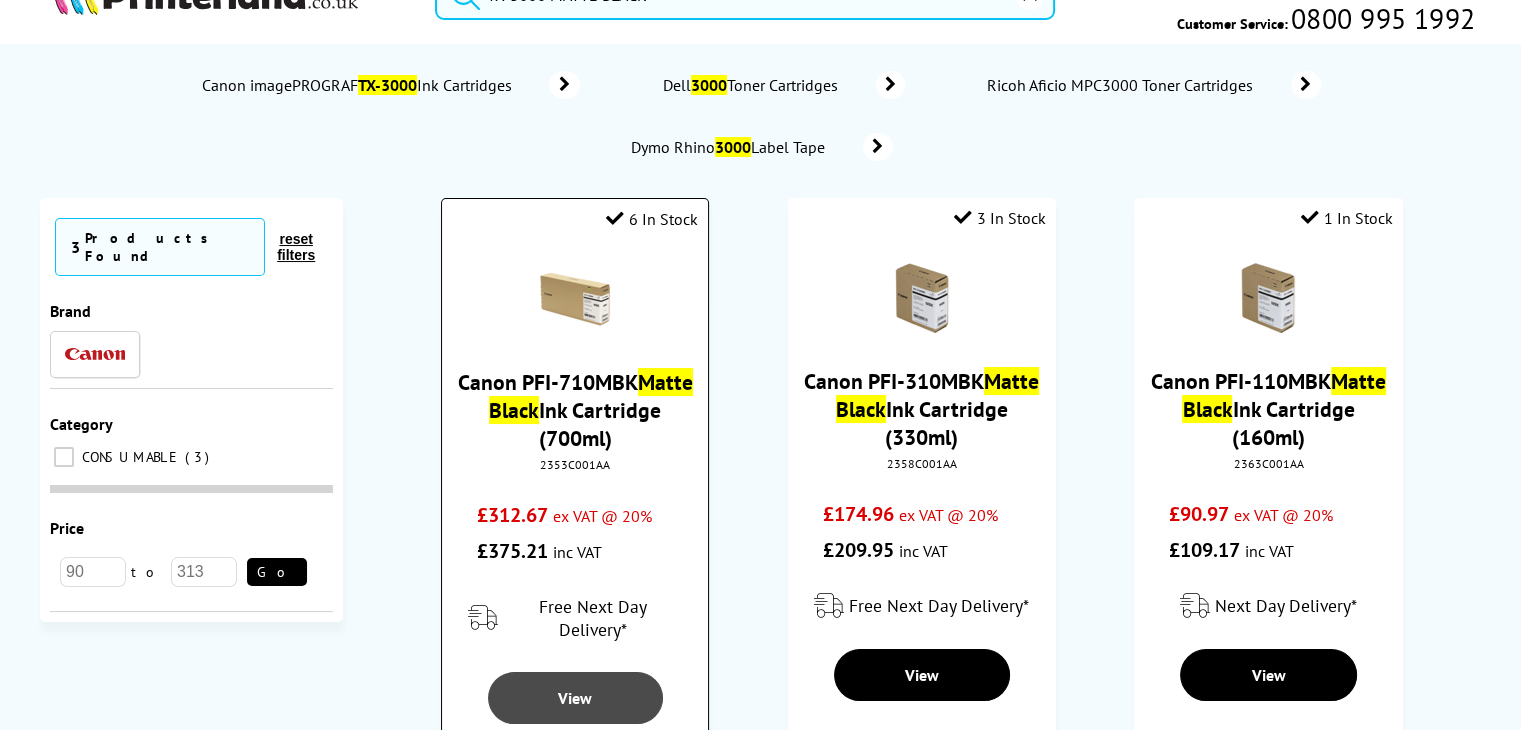 scroll, scrollTop: 64, scrollLeft: 0, axis: vertical 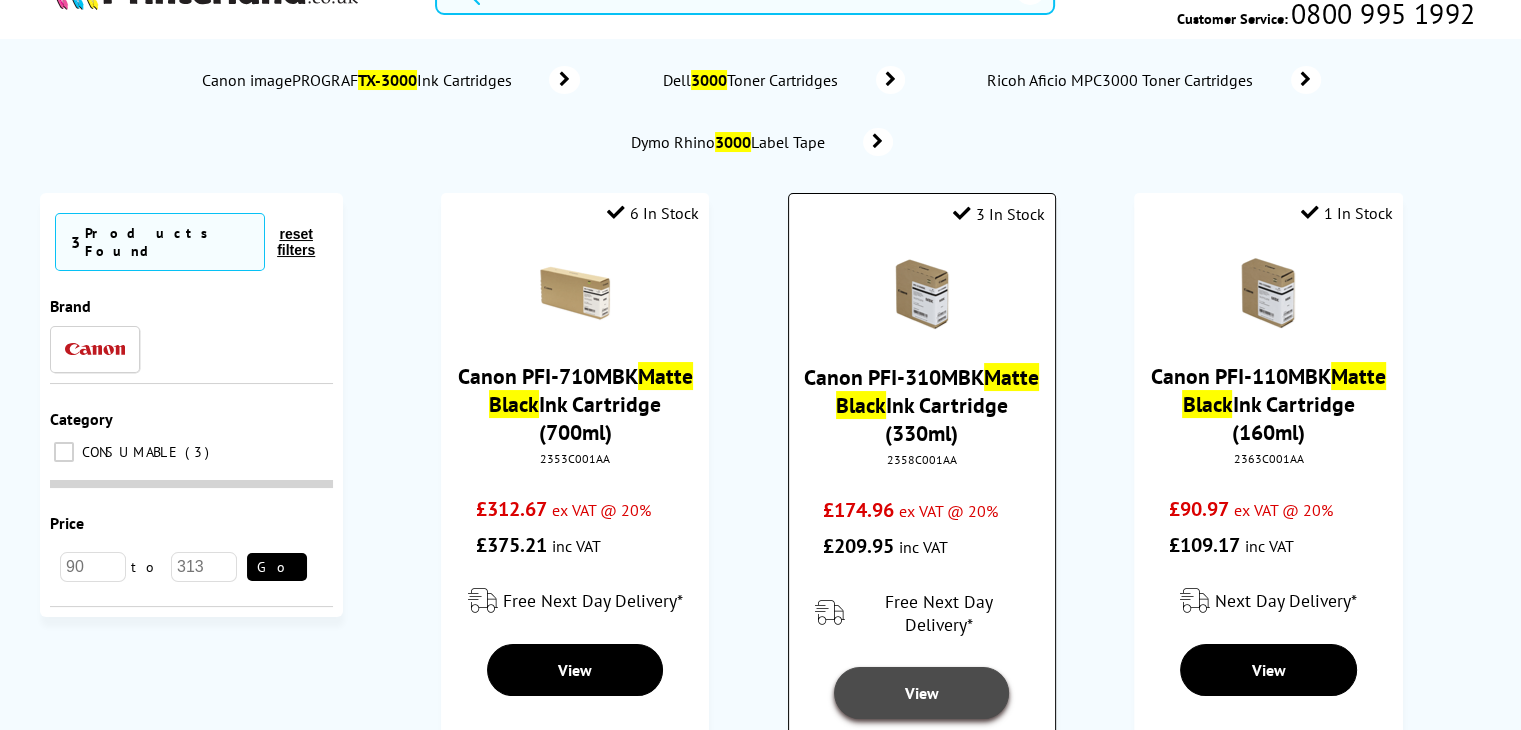 click on "View" at bounding box center (922, 693) 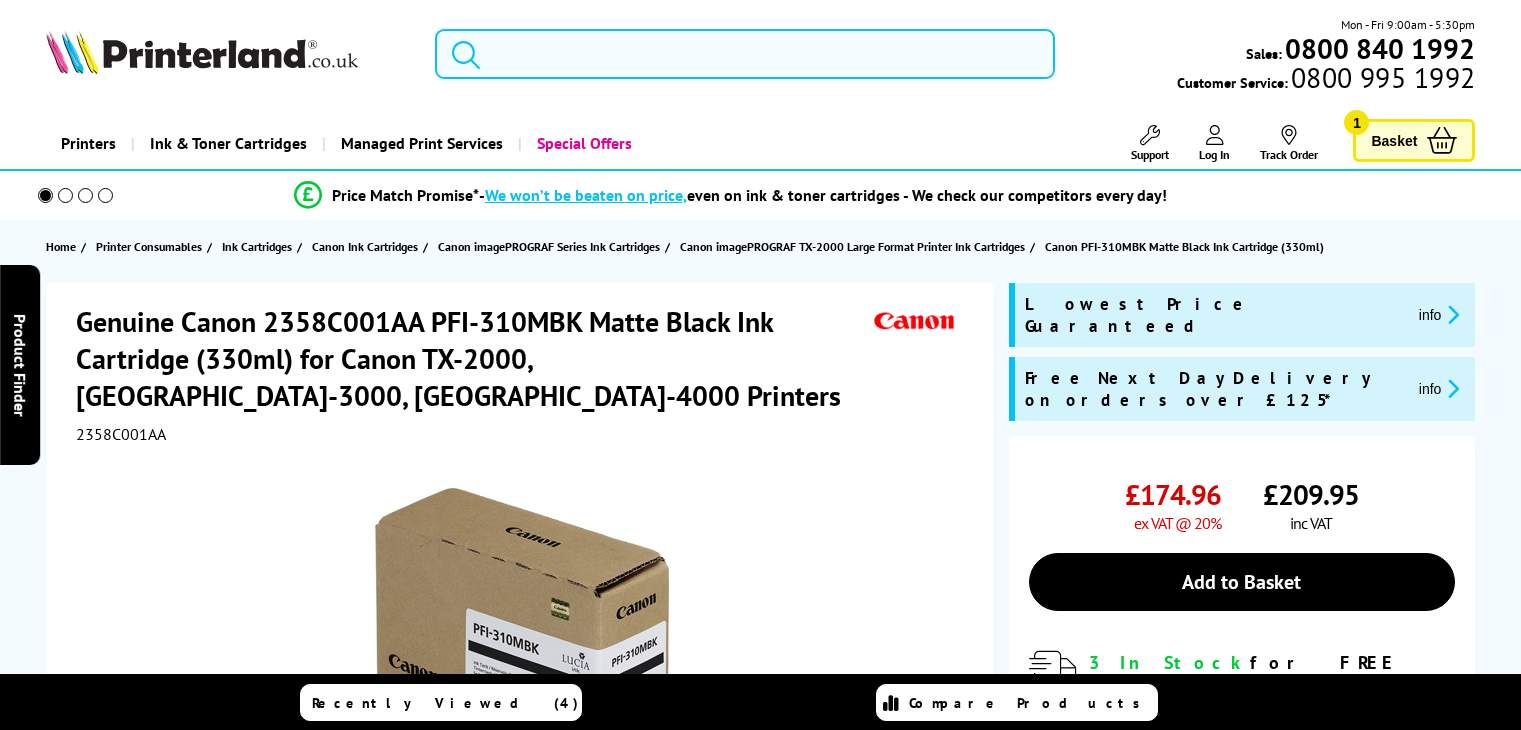 scroll, scrollTop: 0, scrollLeft: 0, axis: both 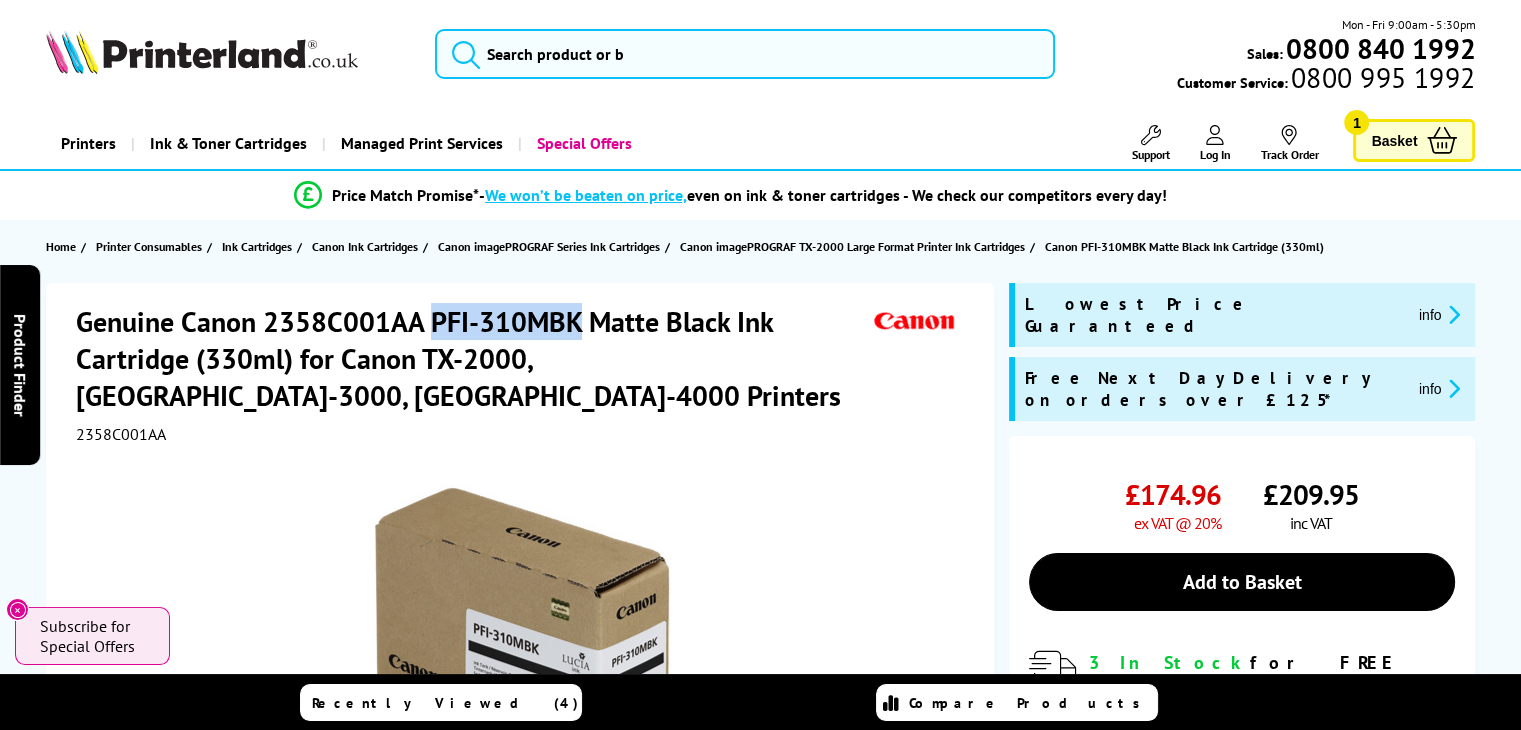 drag, startPoint x: 430, startPoint y: 313, endPoint x: 582, endPoint y: 309, distance: 152.05263 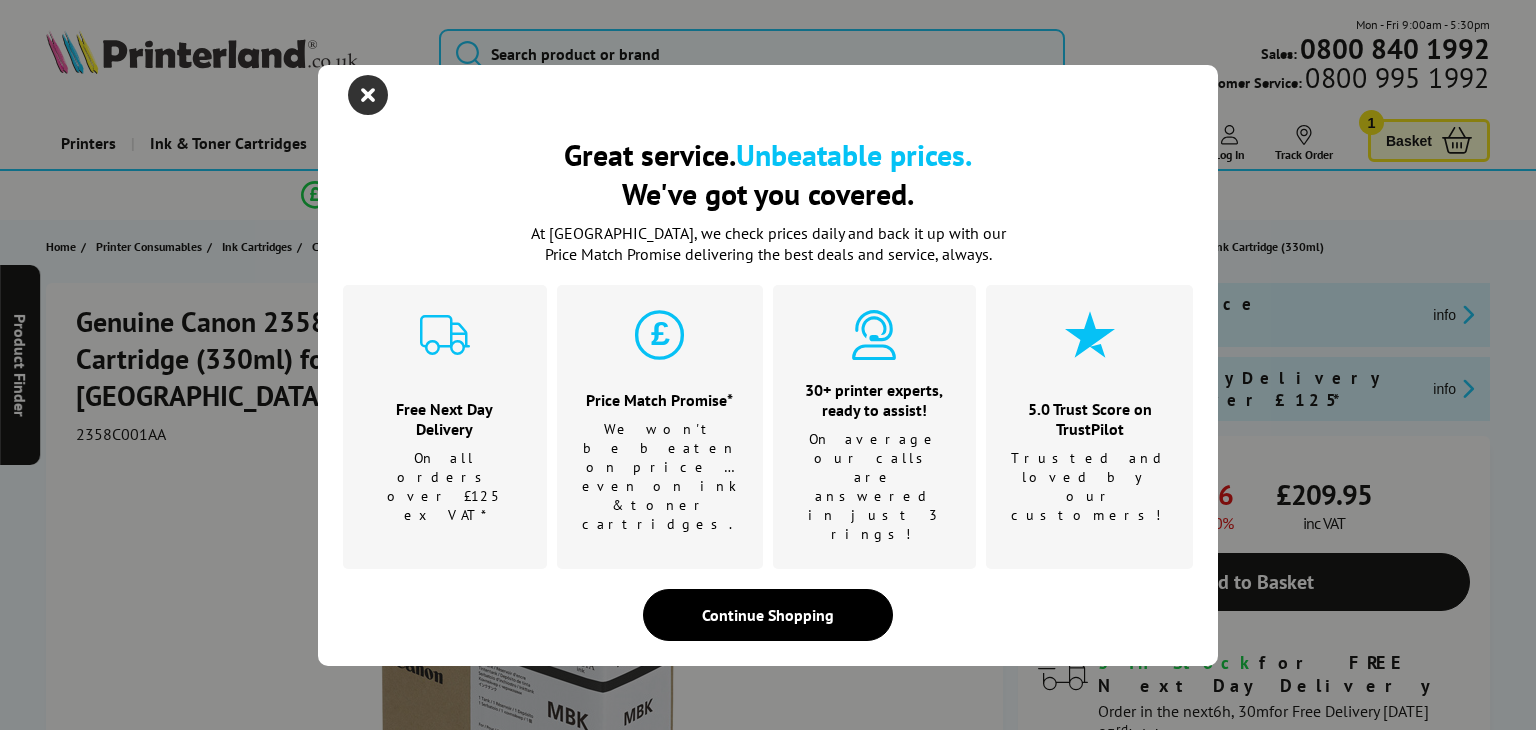 click at bounding box center (368, 95) 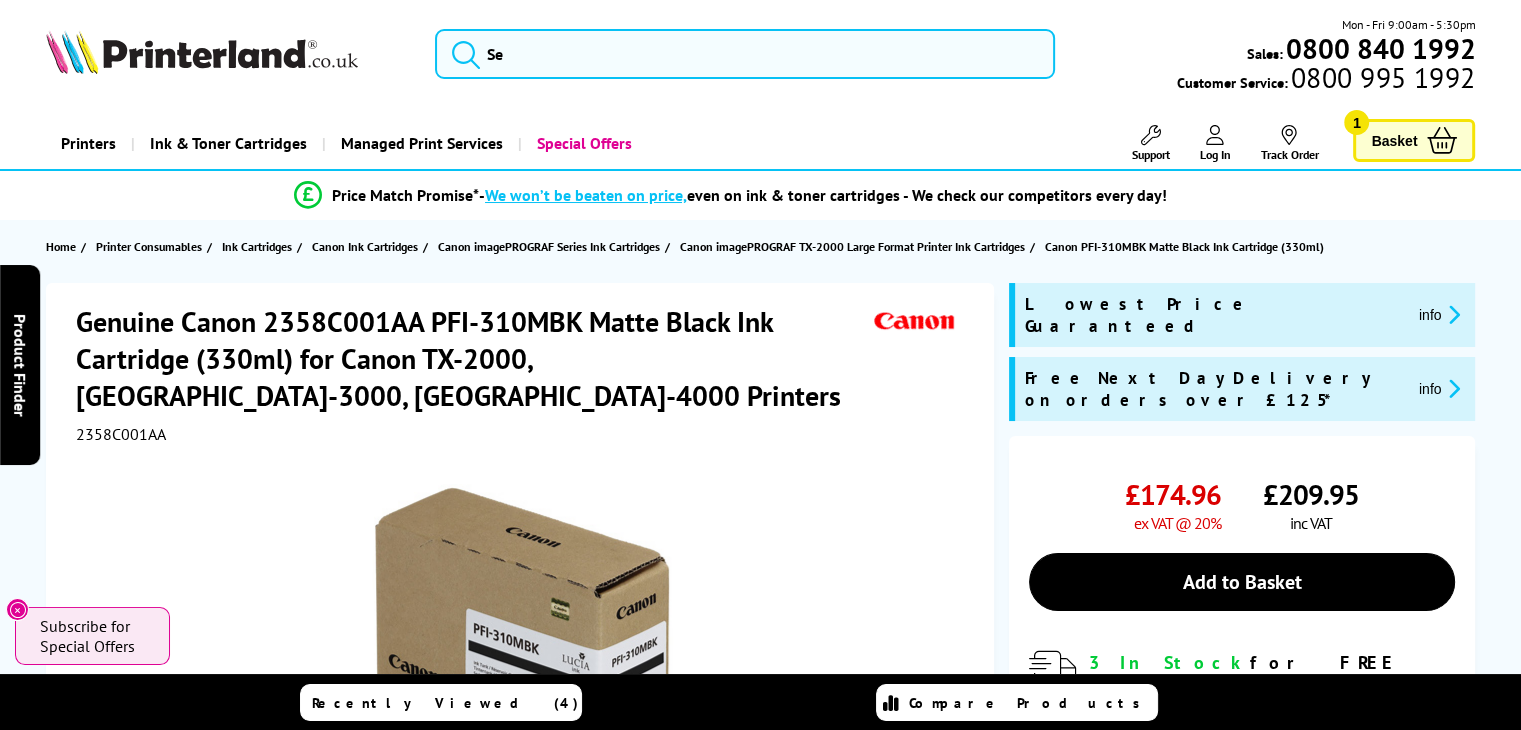 click on "2358C001AA" at bounding box center [522, 434] 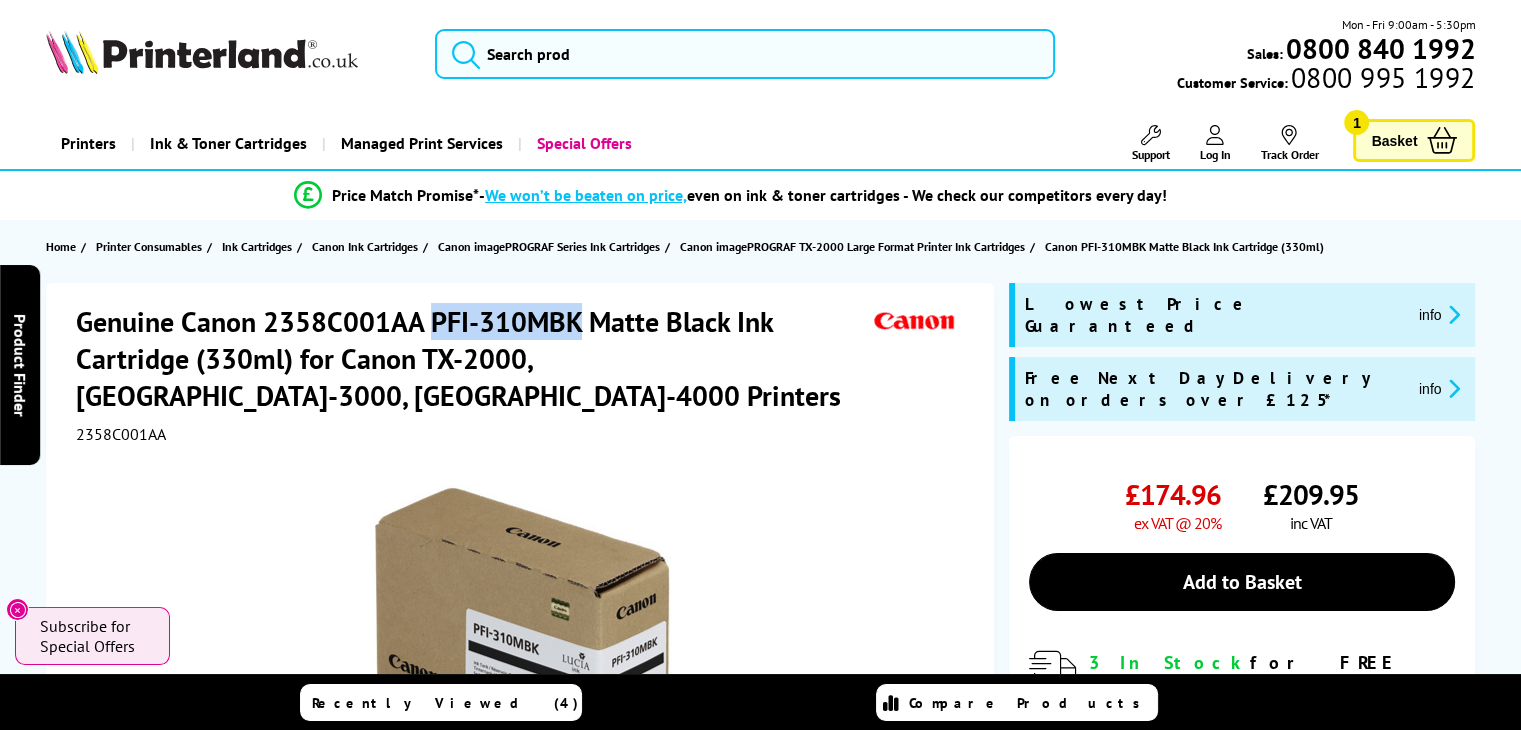 drag, startPoint x: 432, startPoint y: 315, endPoint x: 576, endPoint y: 319, distance: 144.05554 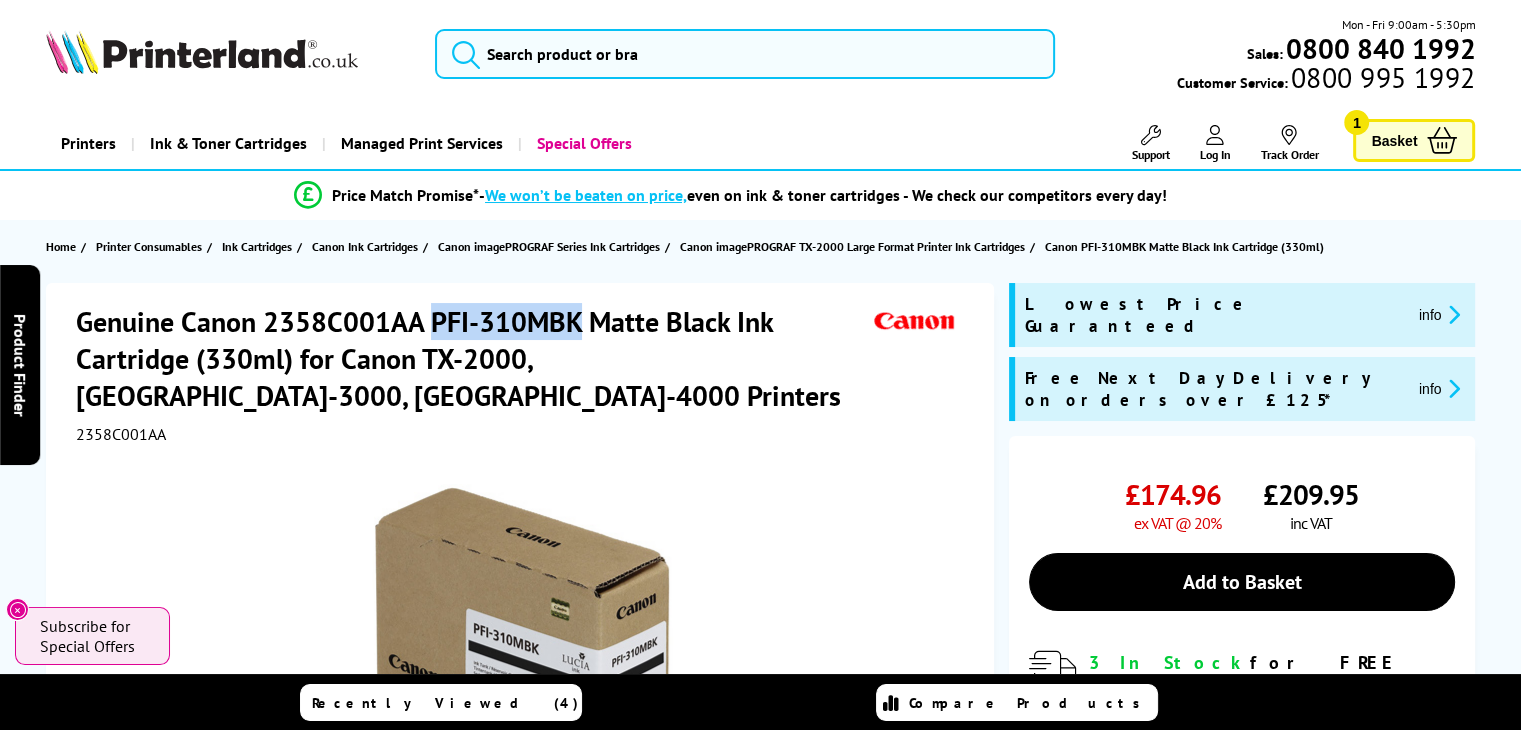 copy on "PFI-310MBK" 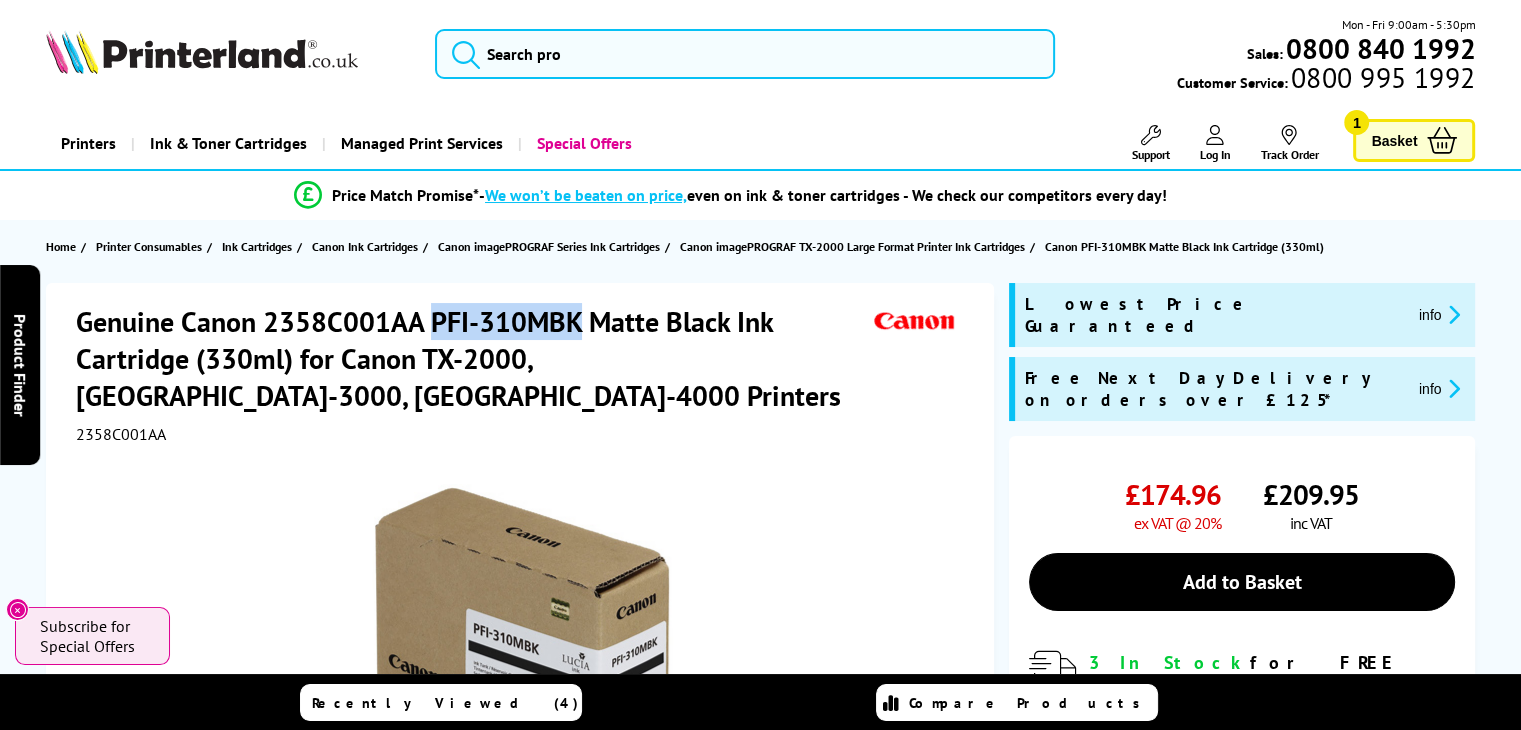 scroll, scrollTop: 0, scrollLeft: 0, axis: both 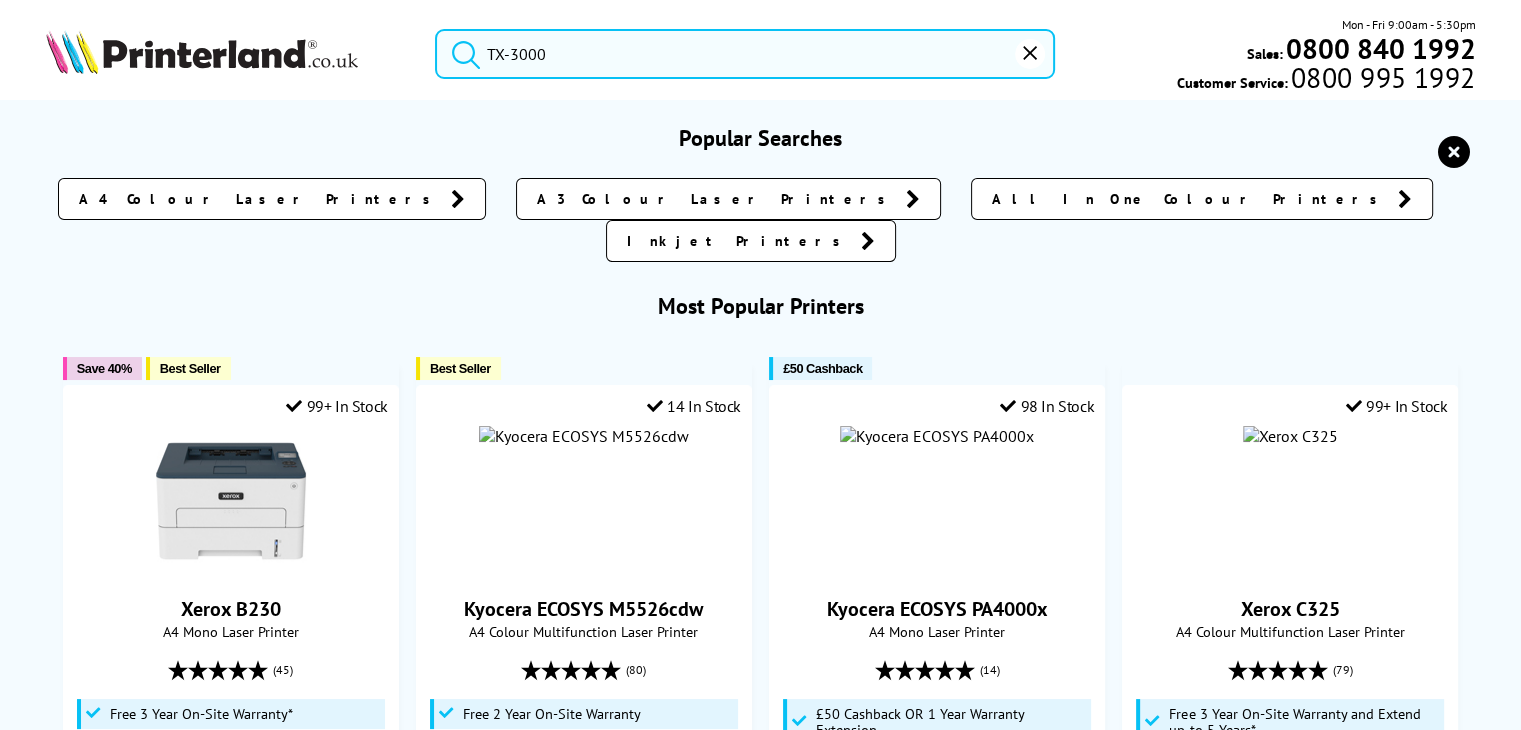 click on "TX-3000" at bounding box center (745, 54) 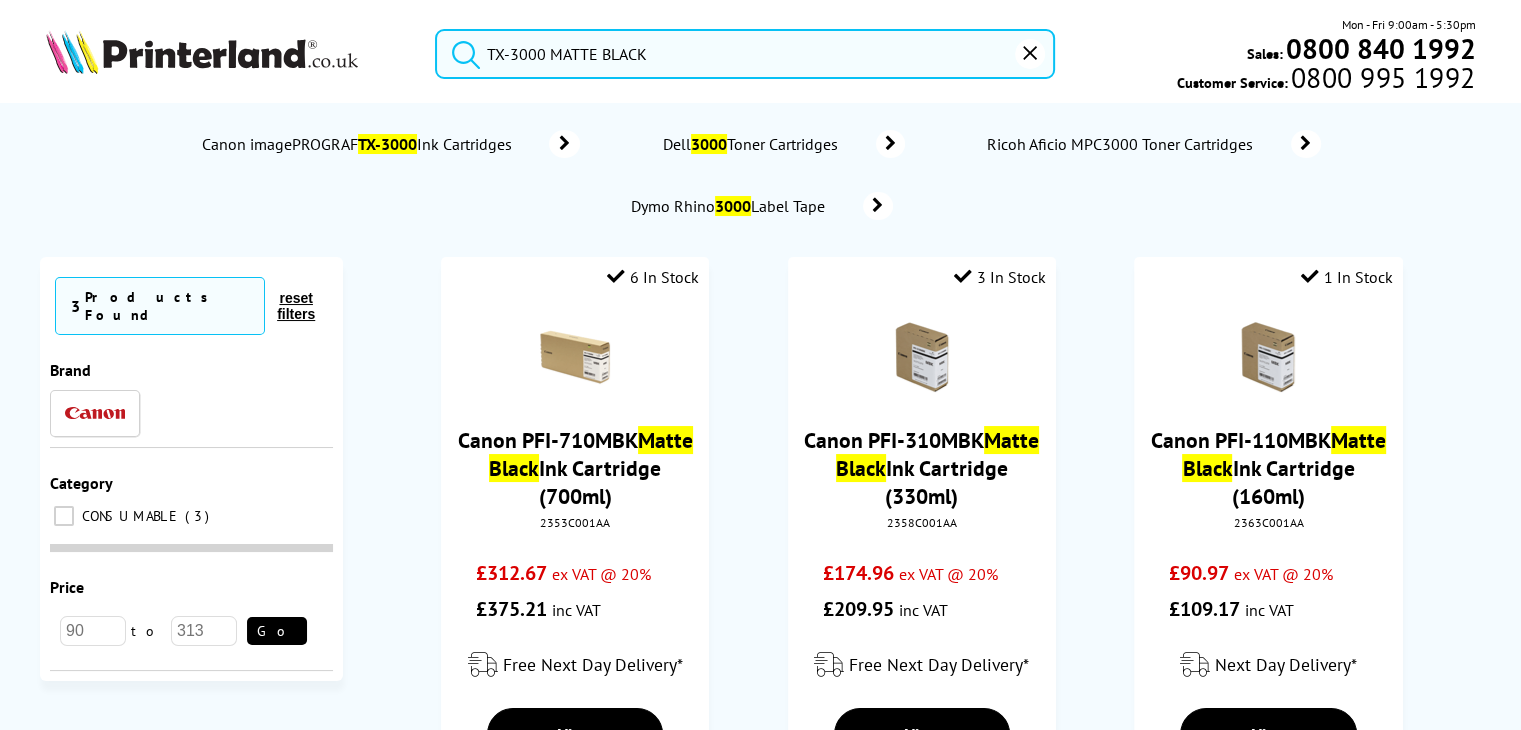 type on "TX-3000 MATTE BLACK" 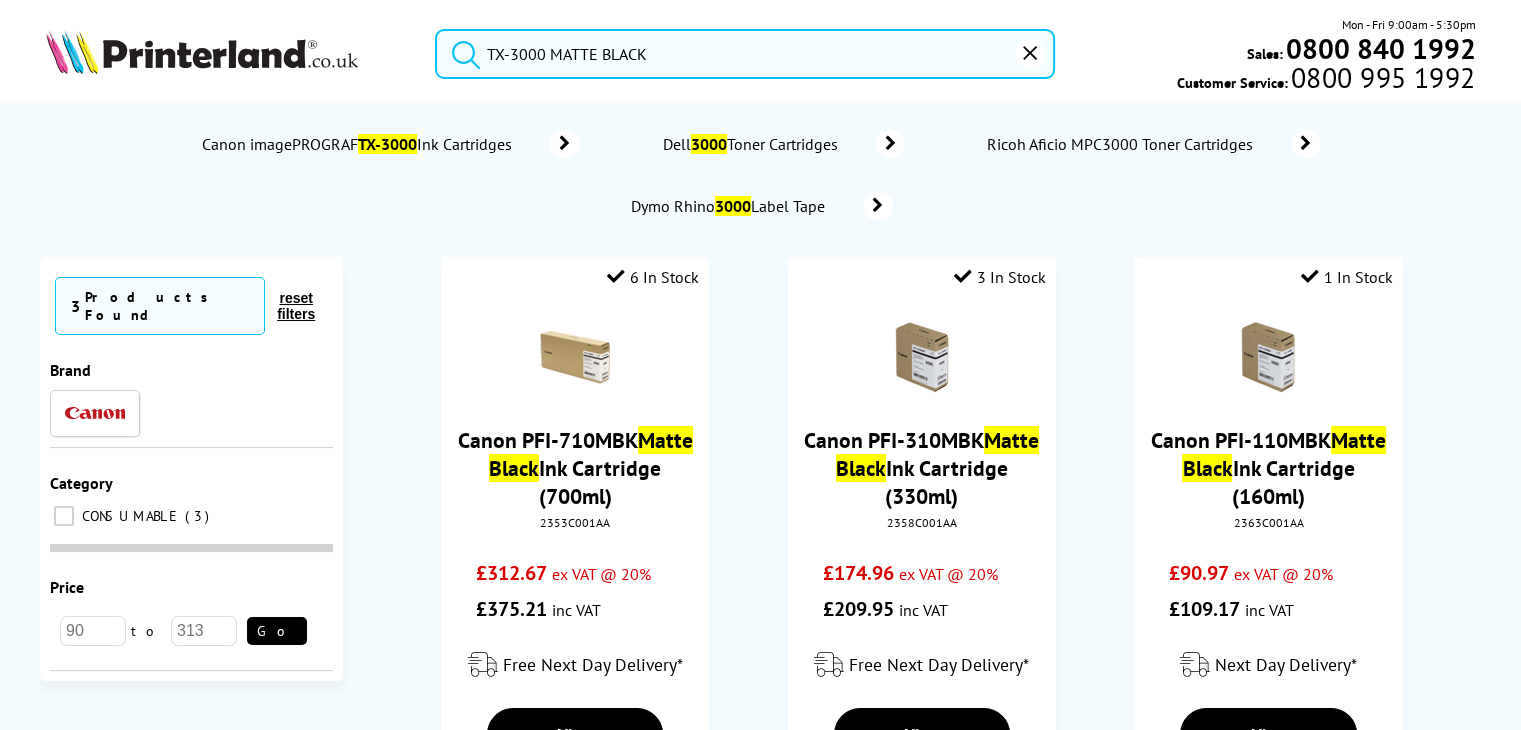 click at bounding box center [461, 51] 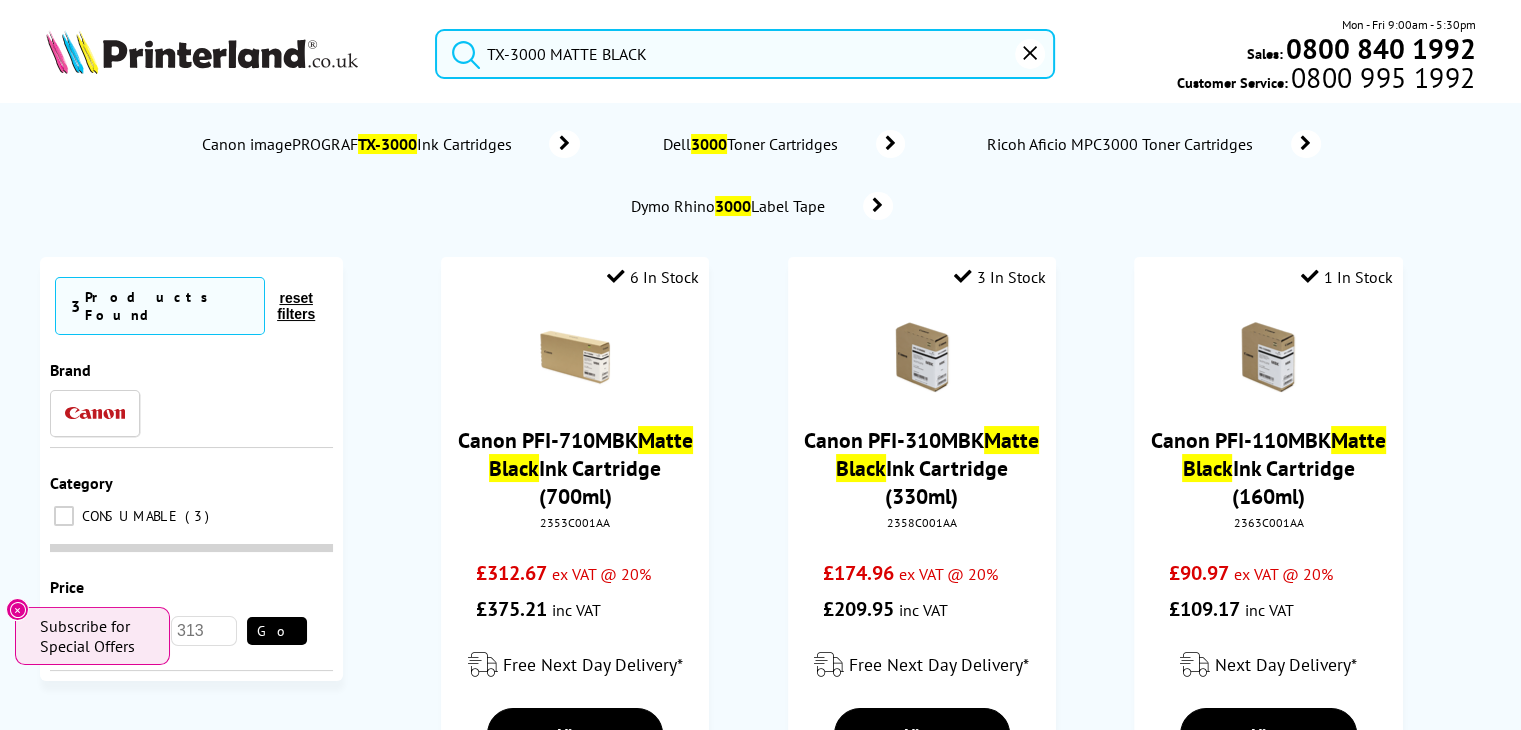 click at bounding box center [461, 51] 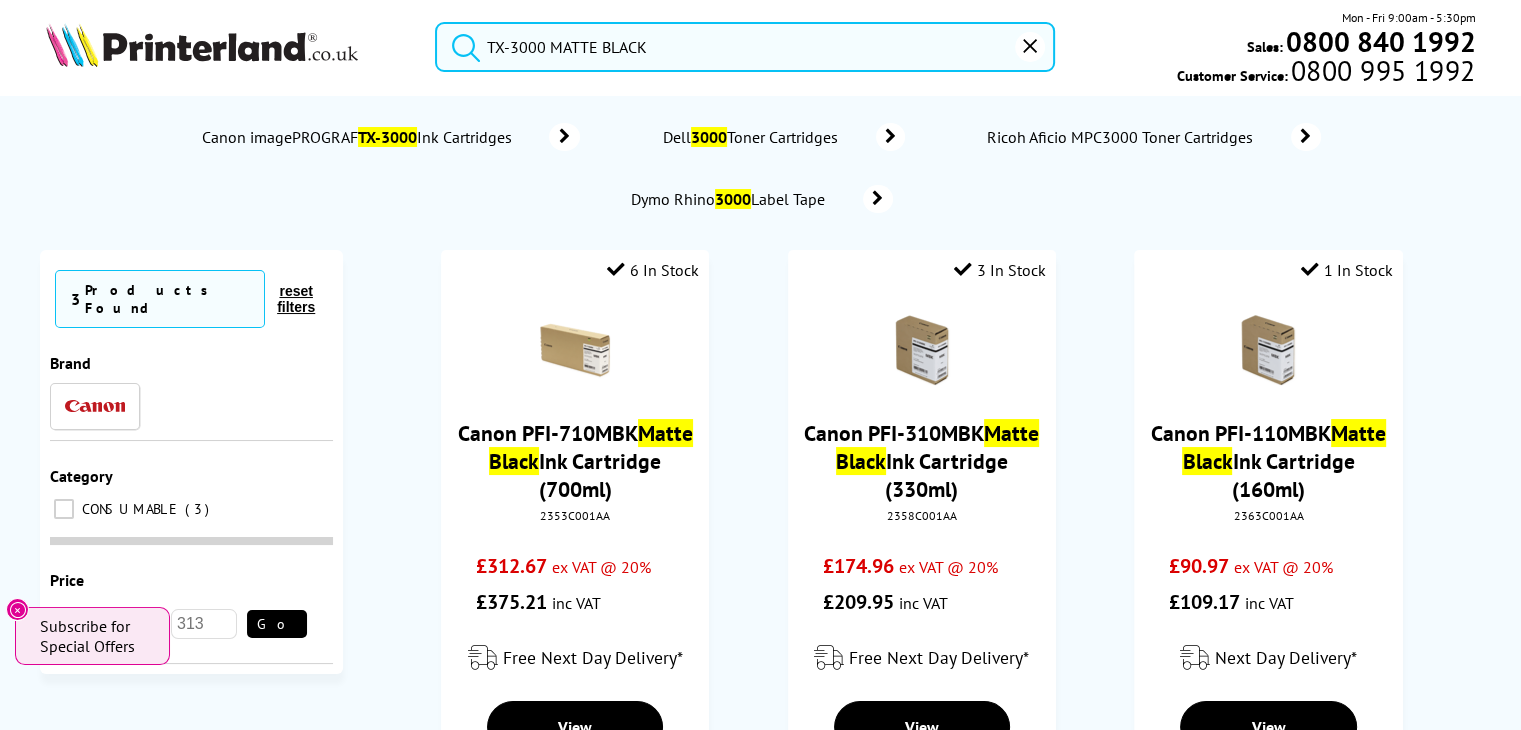 scroll, scrollTop: 0, scrollLeft: 0, axis: both 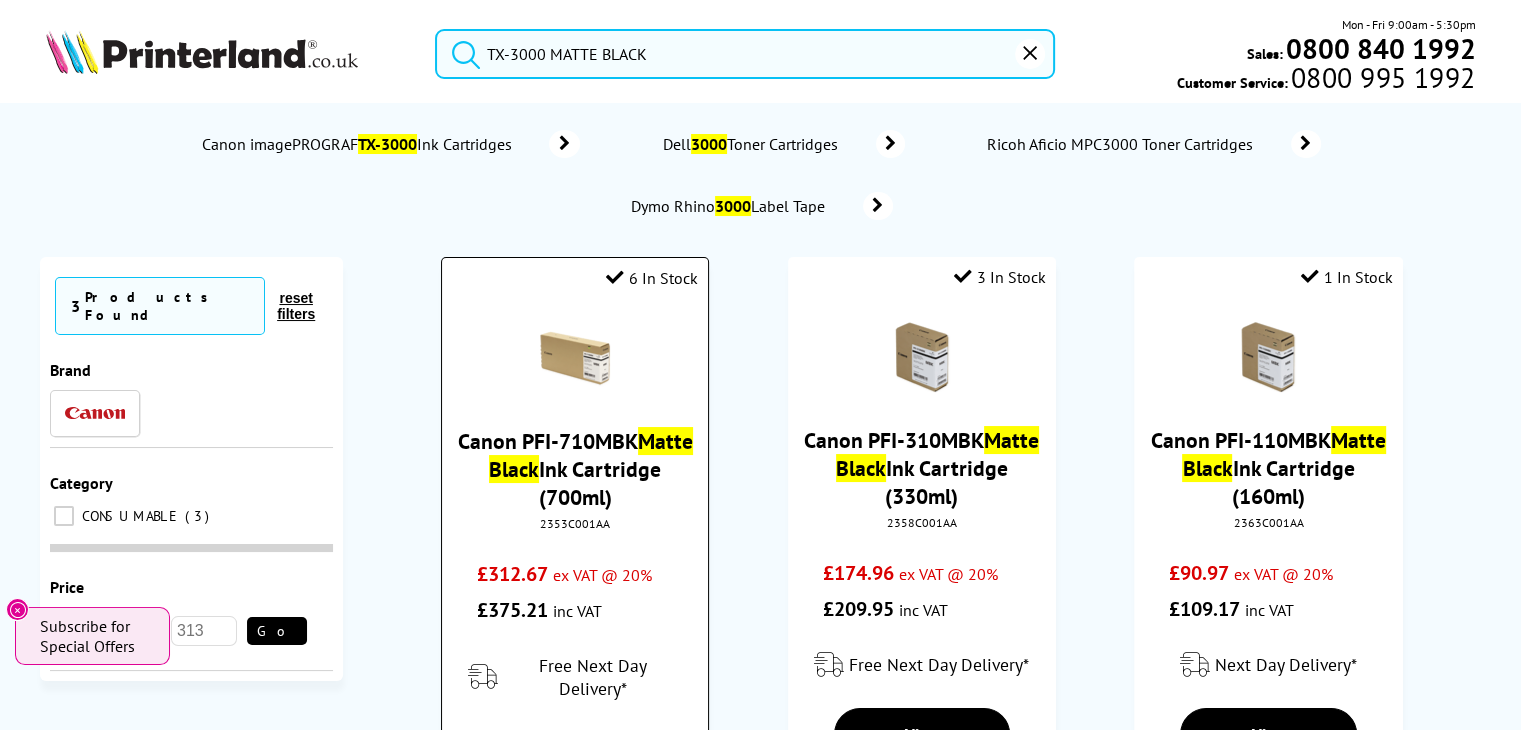 click on "Canon PFI-710MBK  Matte   Black  Ink Cartridge (700ml)" at bounding box center [575, 469] 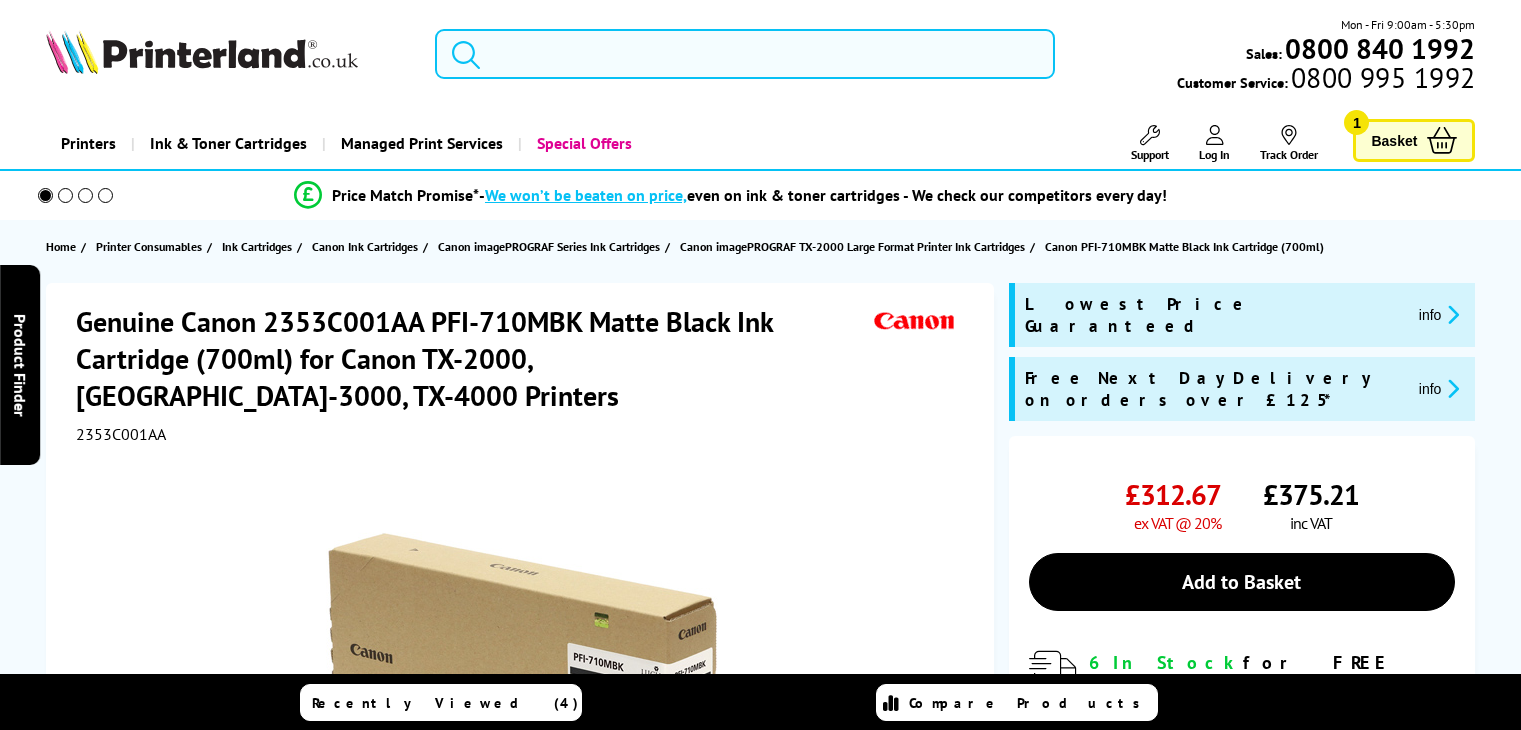 scroll, scrollTop: 0, scrollLeft: 0, axis: both 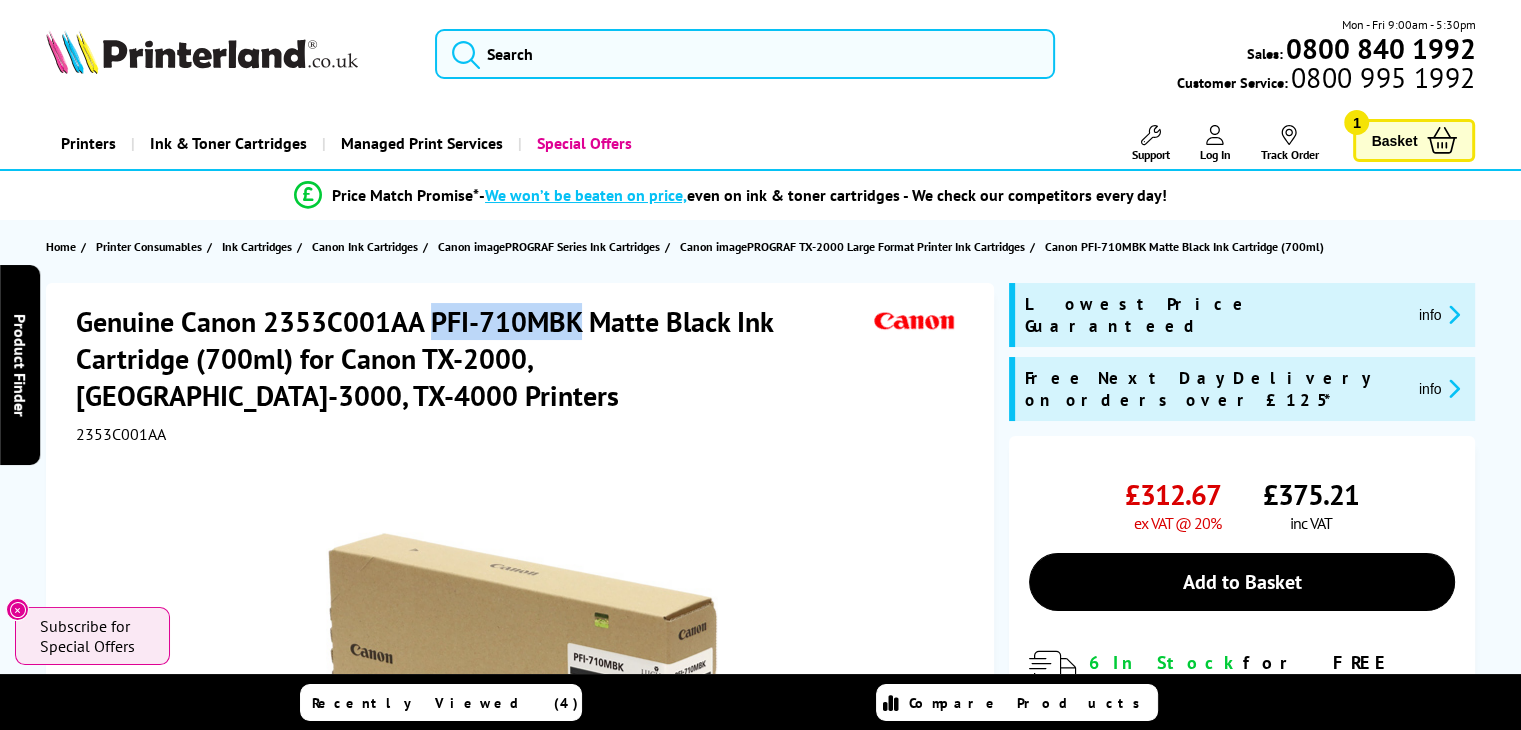 drag, startPoint x: 432, startPoint y: 321, endPoint x: 577, endPoint y: 319, distance: 145.0138 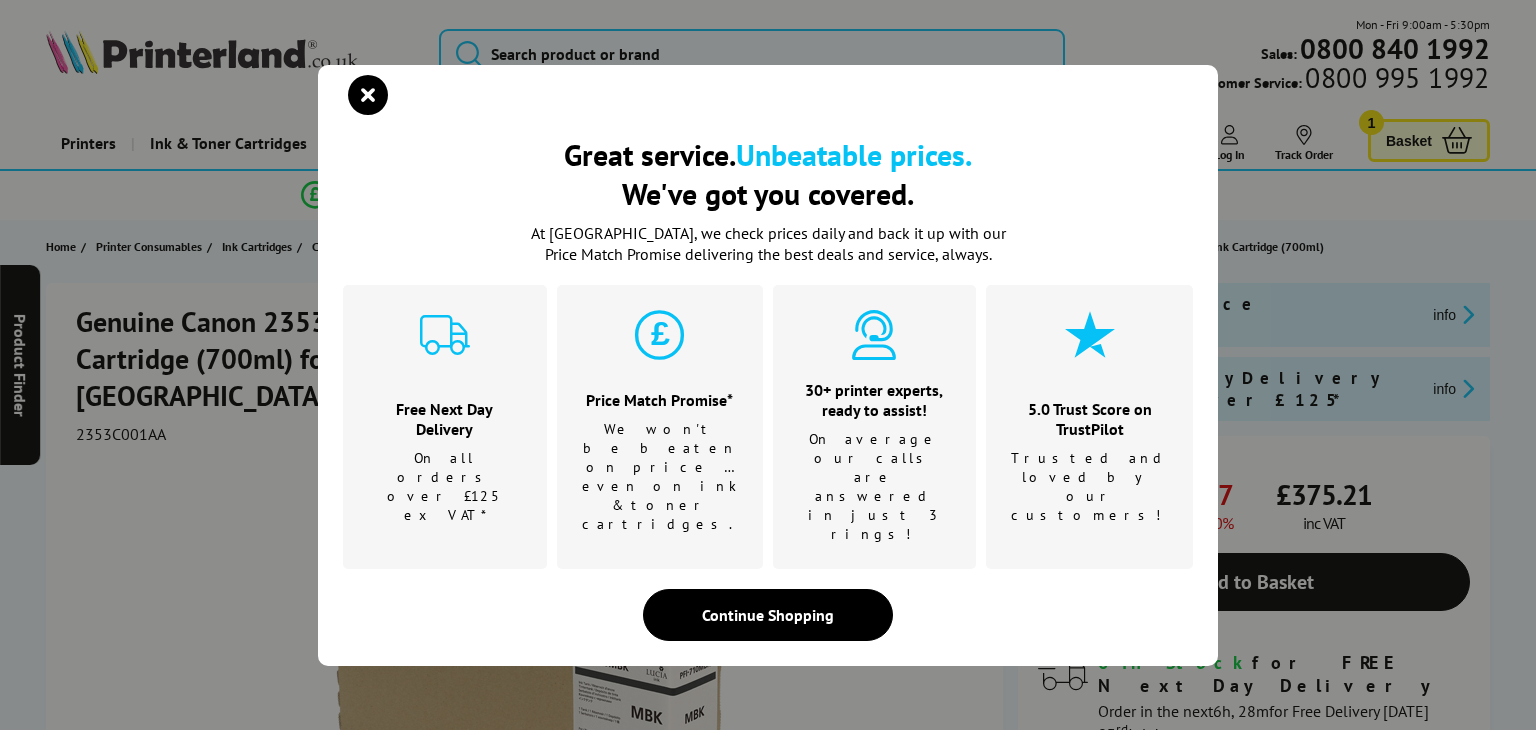 copy on "PFI-710MBK" 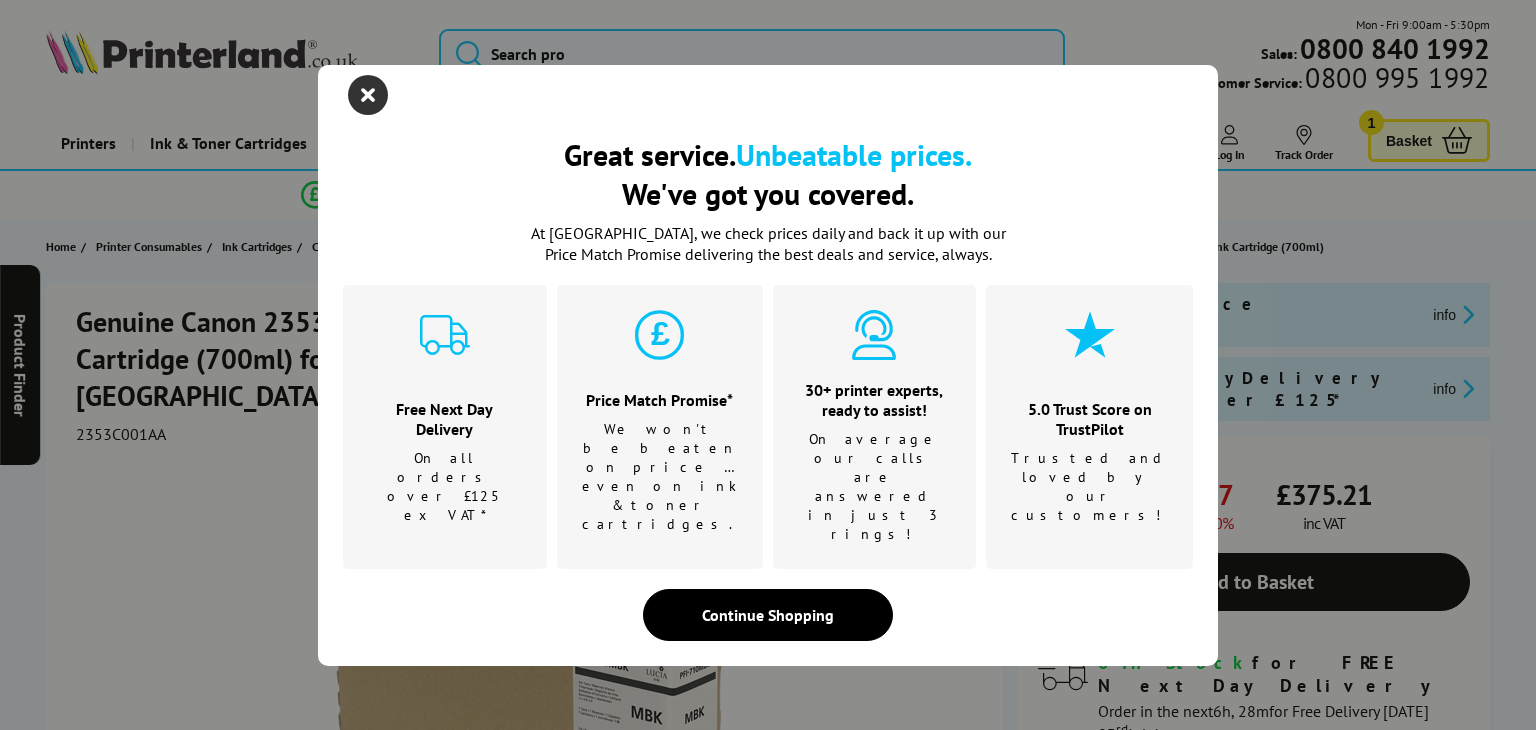 click at bounding box center (368, 95) 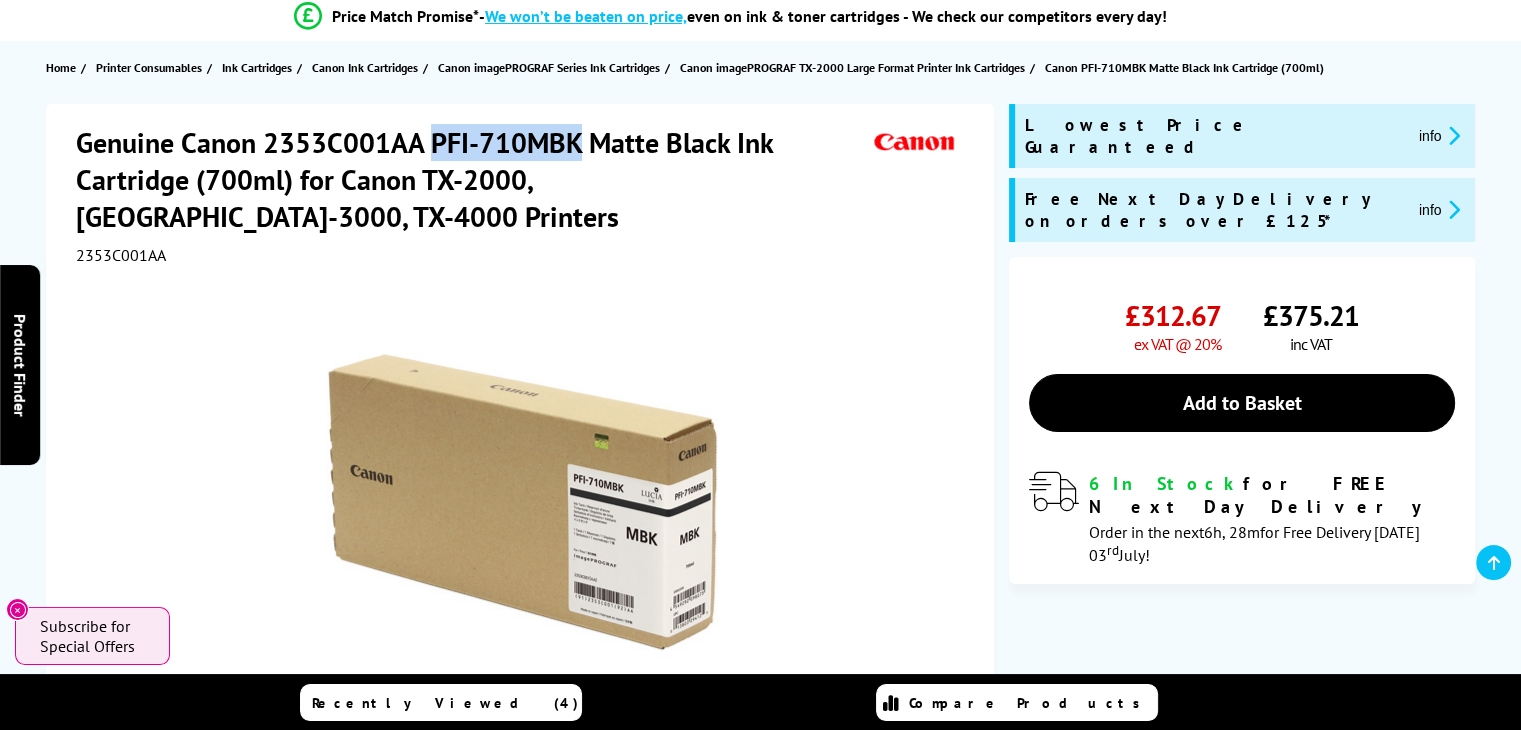 scroll, scrollTop: 180, scrollLeft: 0, axis: vertical 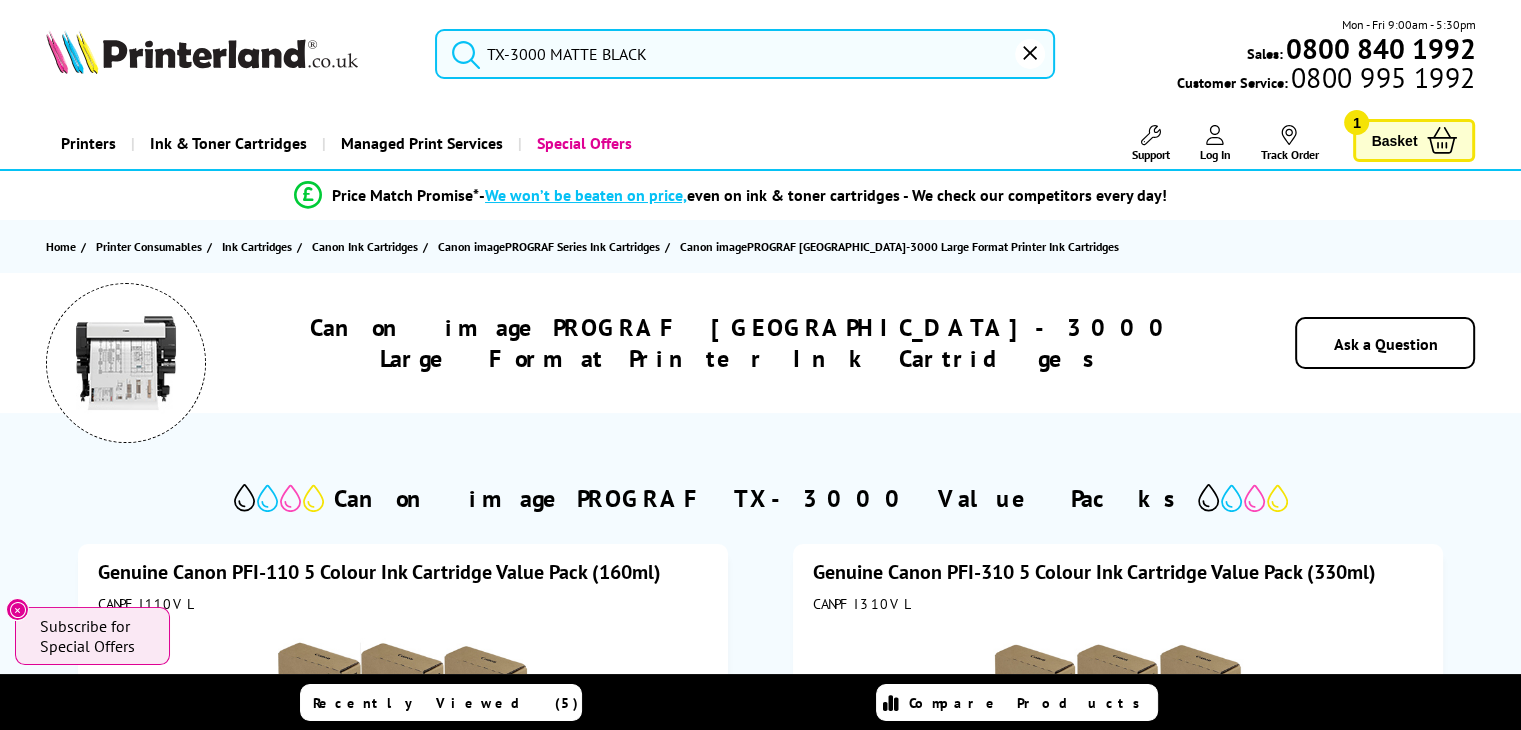 click on "TX-3000 MATTE BLACK" at bounding box center (745, 54) 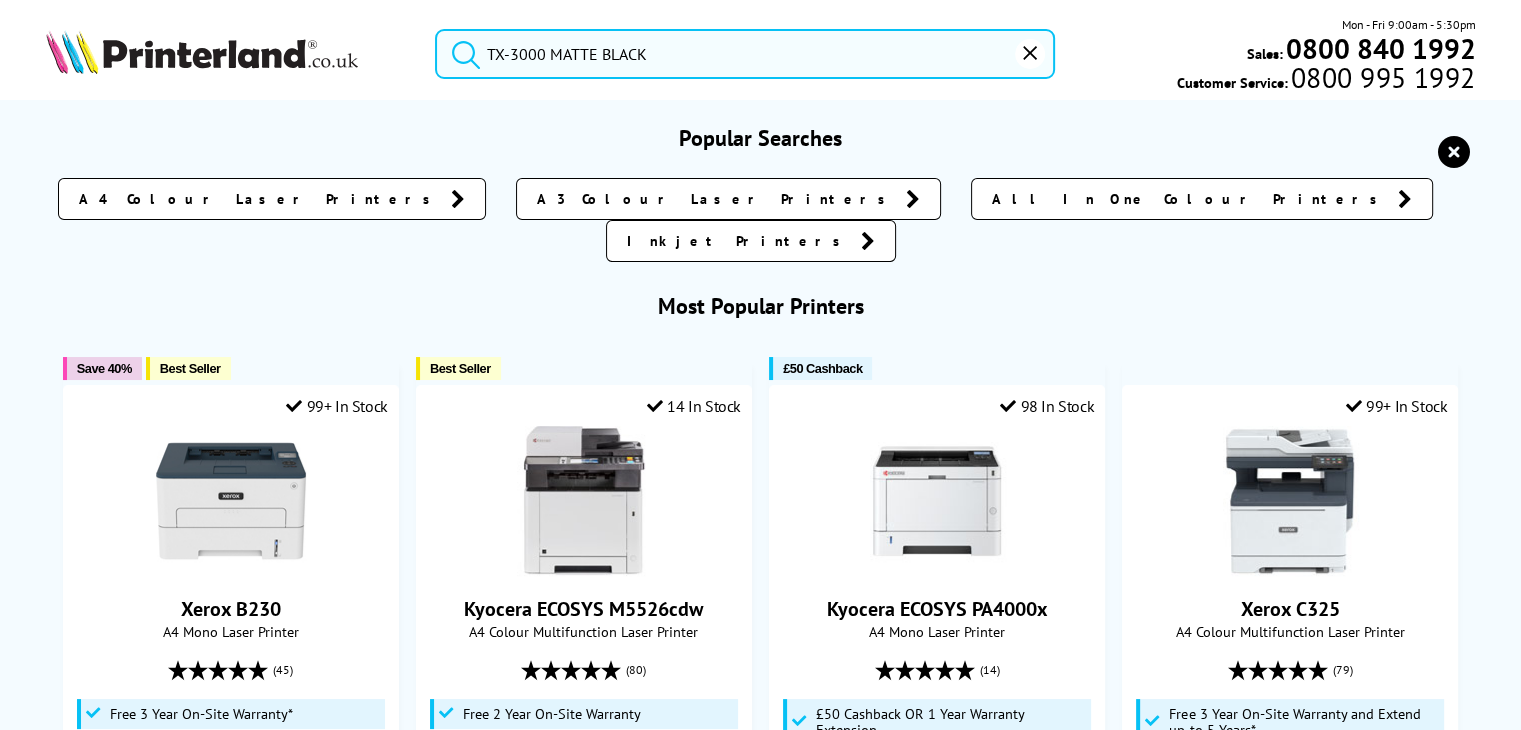 click at bounding box center (461, 51) 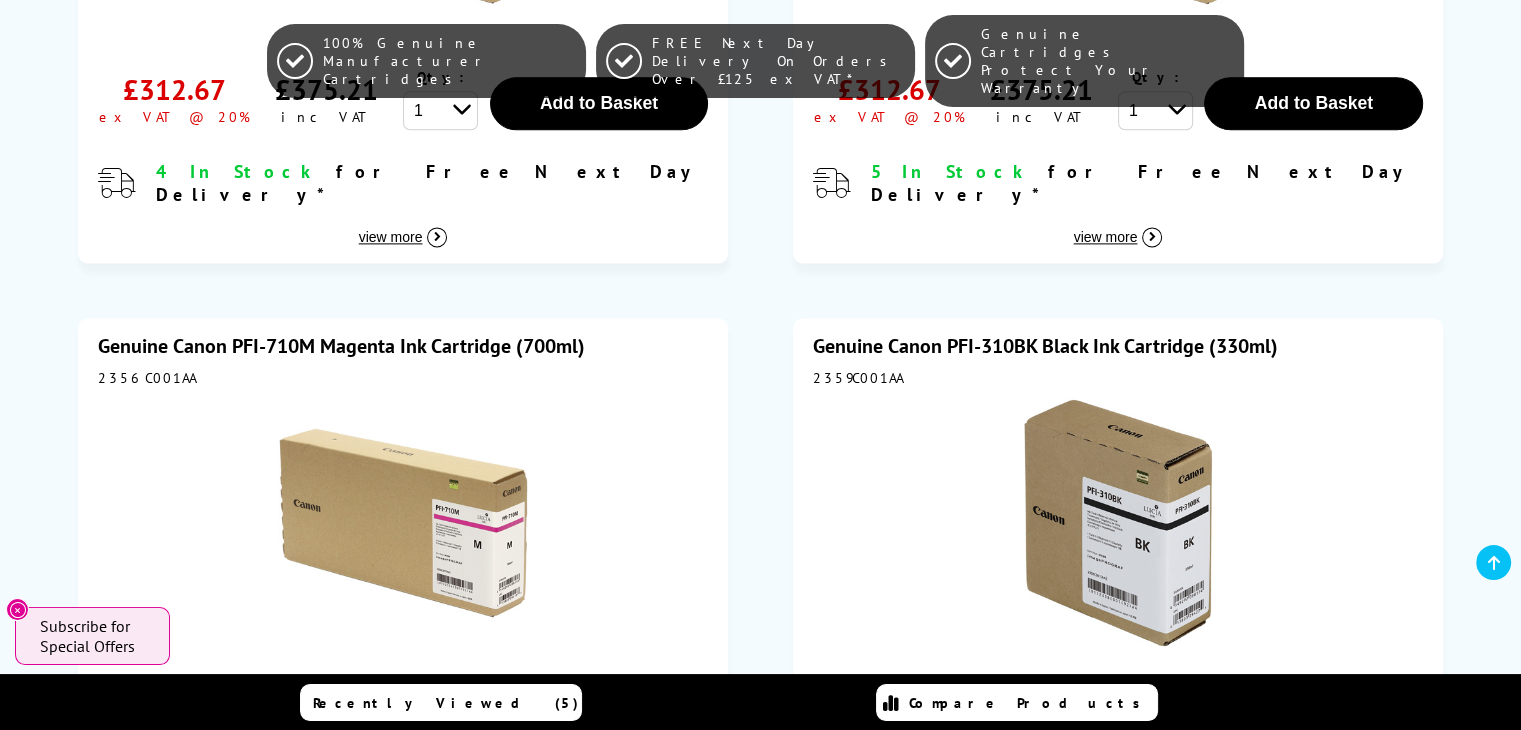 scroll, scrollTop: 2699, scrollLeft: 0, axis: vertical 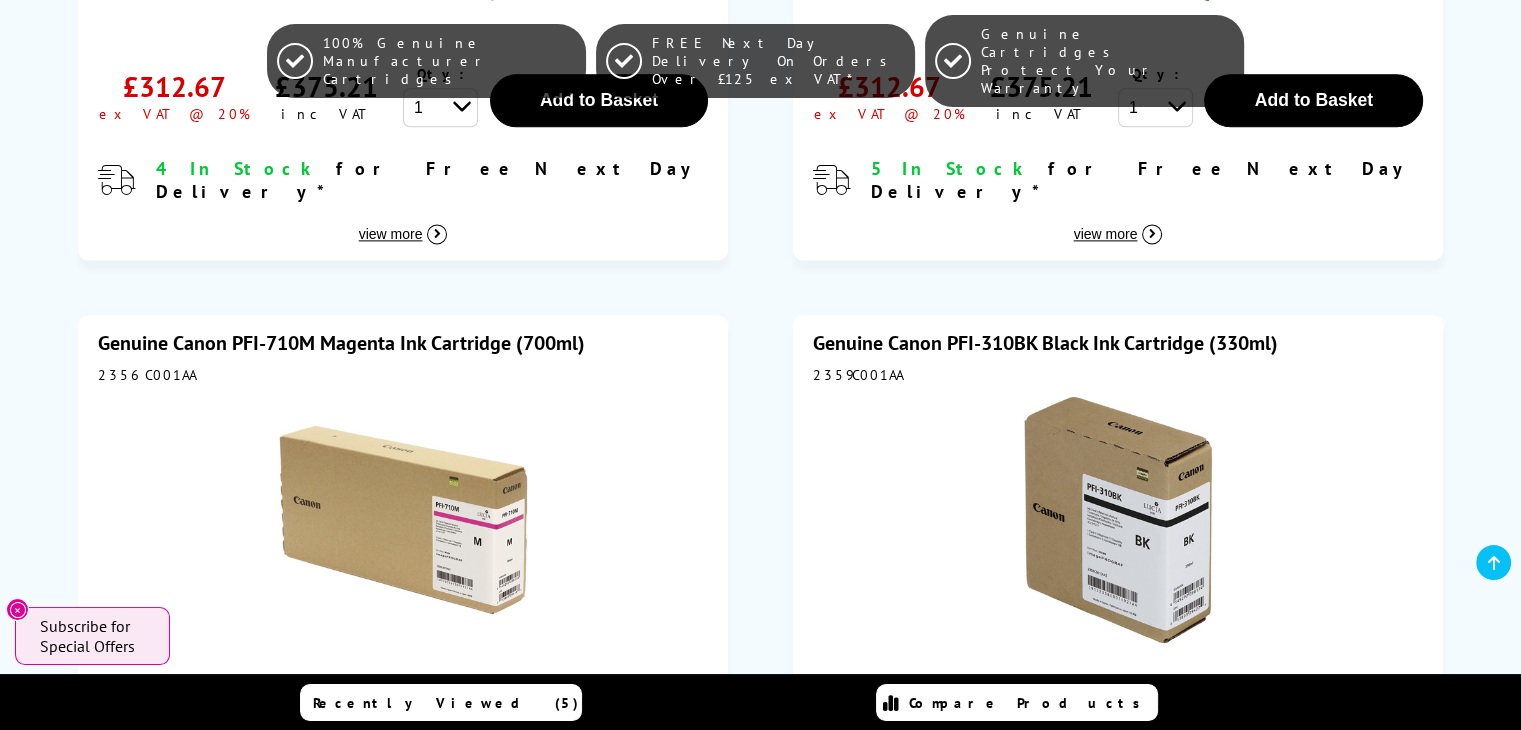 click on "Genuine Canon PFI-310BK Black Ink Cartridge (330ml)" at bounding box center [1045, 343] 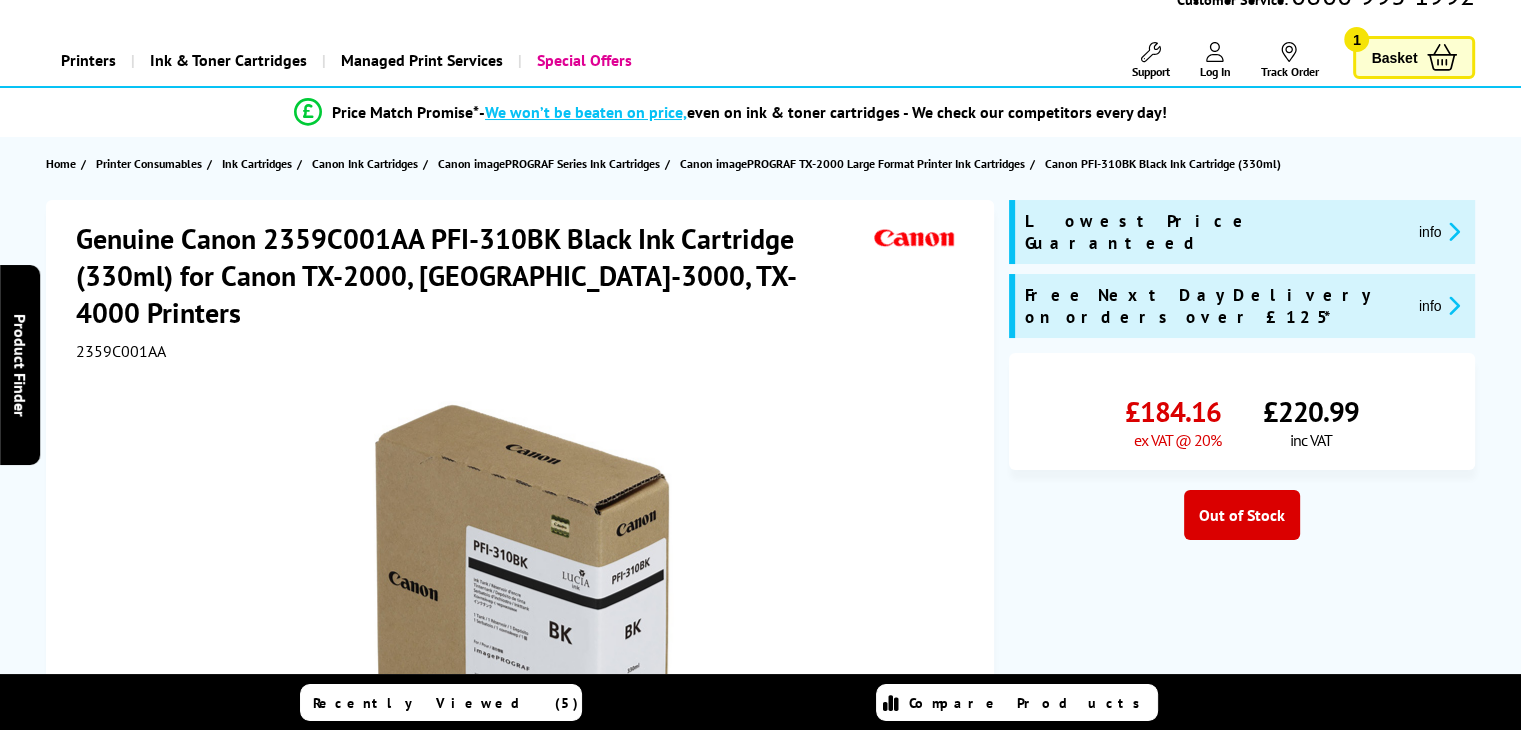 scroll, scrollTop: 96, scrollLeft: 0, axis: vertical 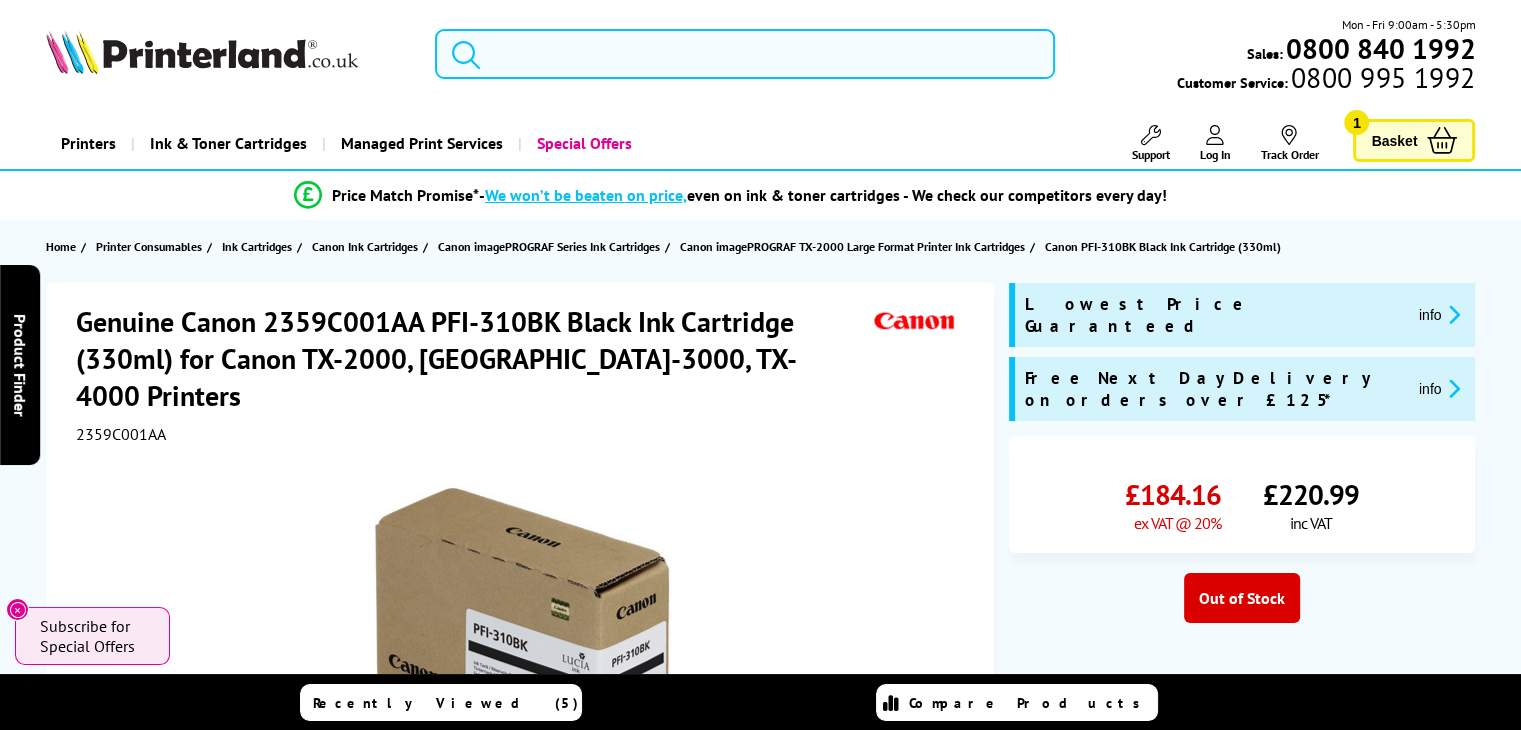 click at bounding box center (745, 54) 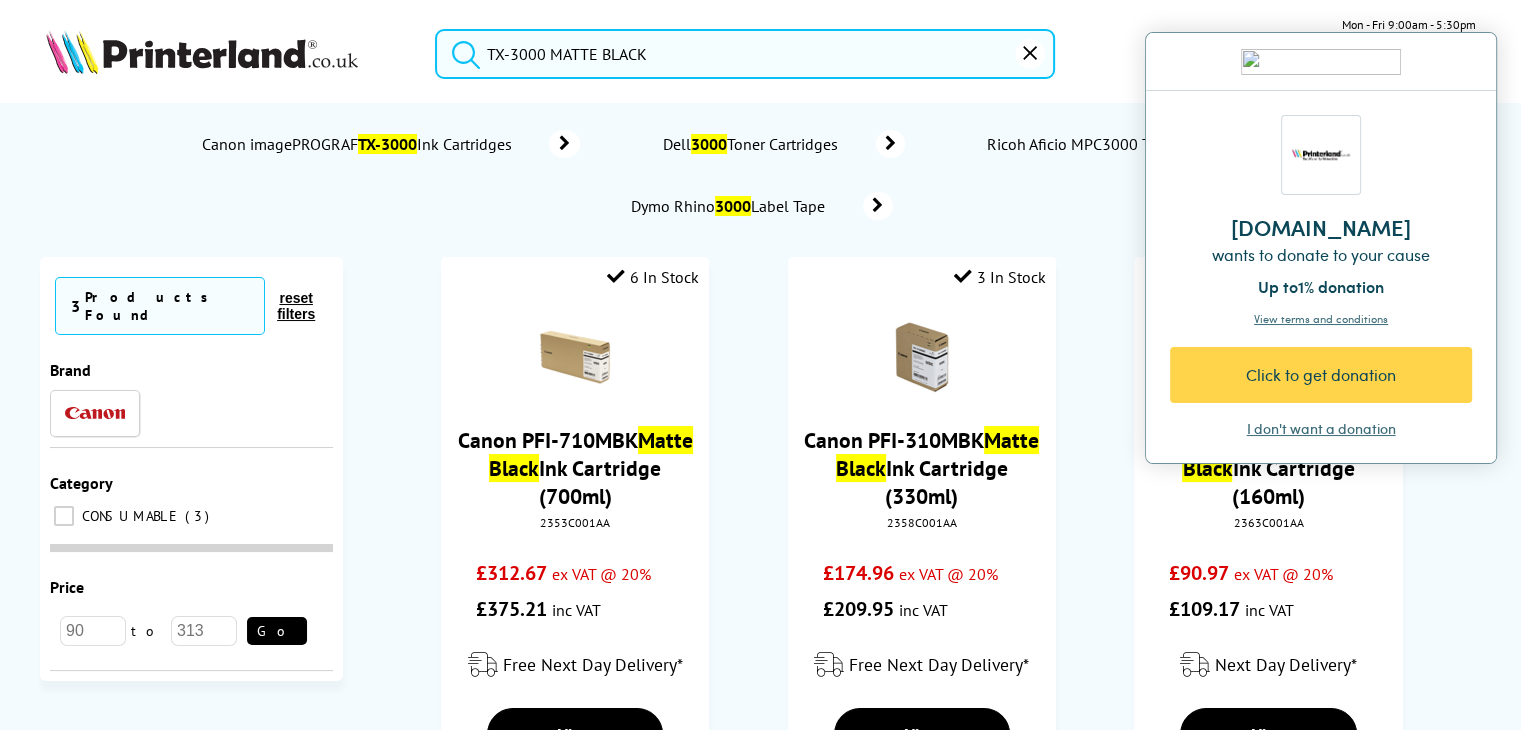 type on "TX-3000 MATTE BLACK" 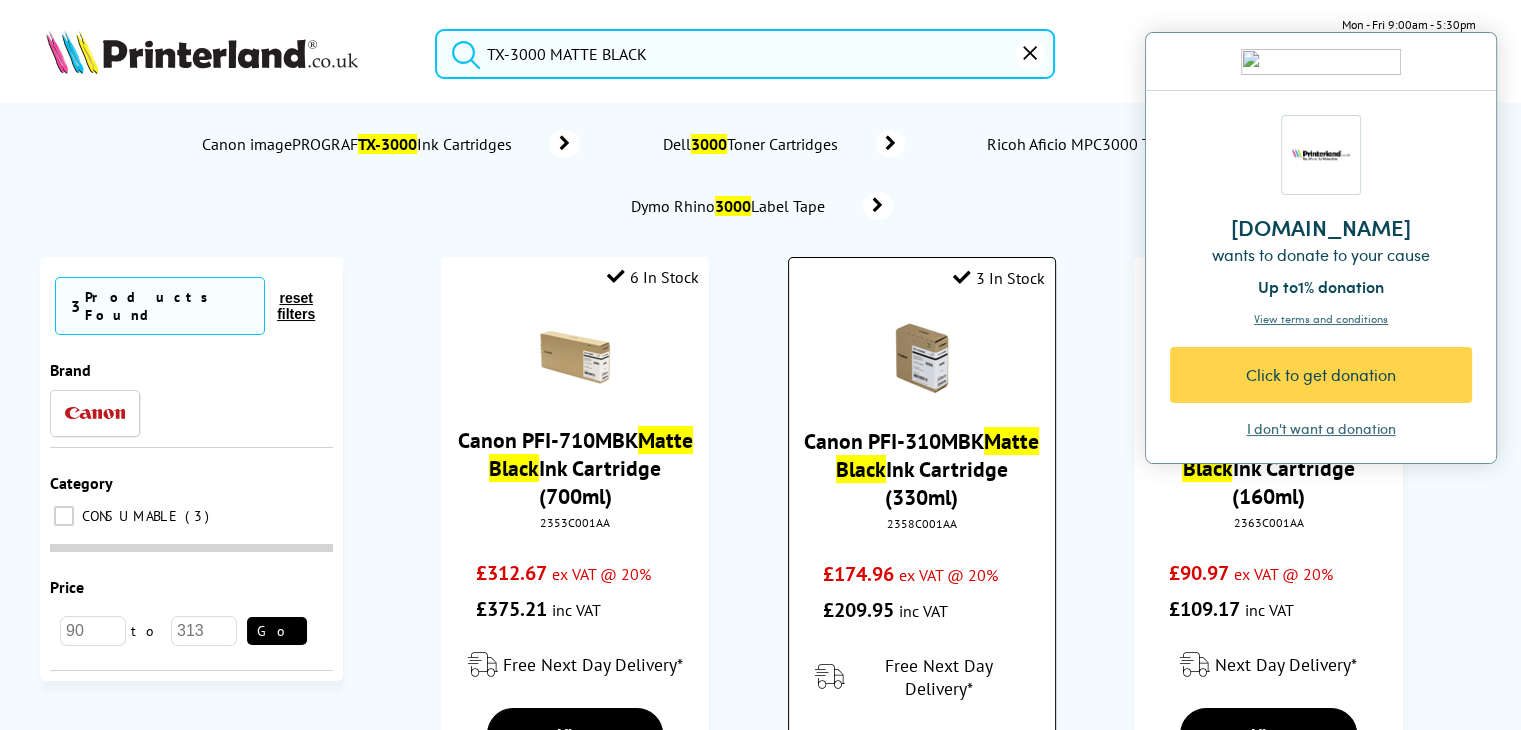 click on "Canon PFI-310MBK  Matte   Black  Ink Cartridge (330ml)" at bounding box center [921, 469] 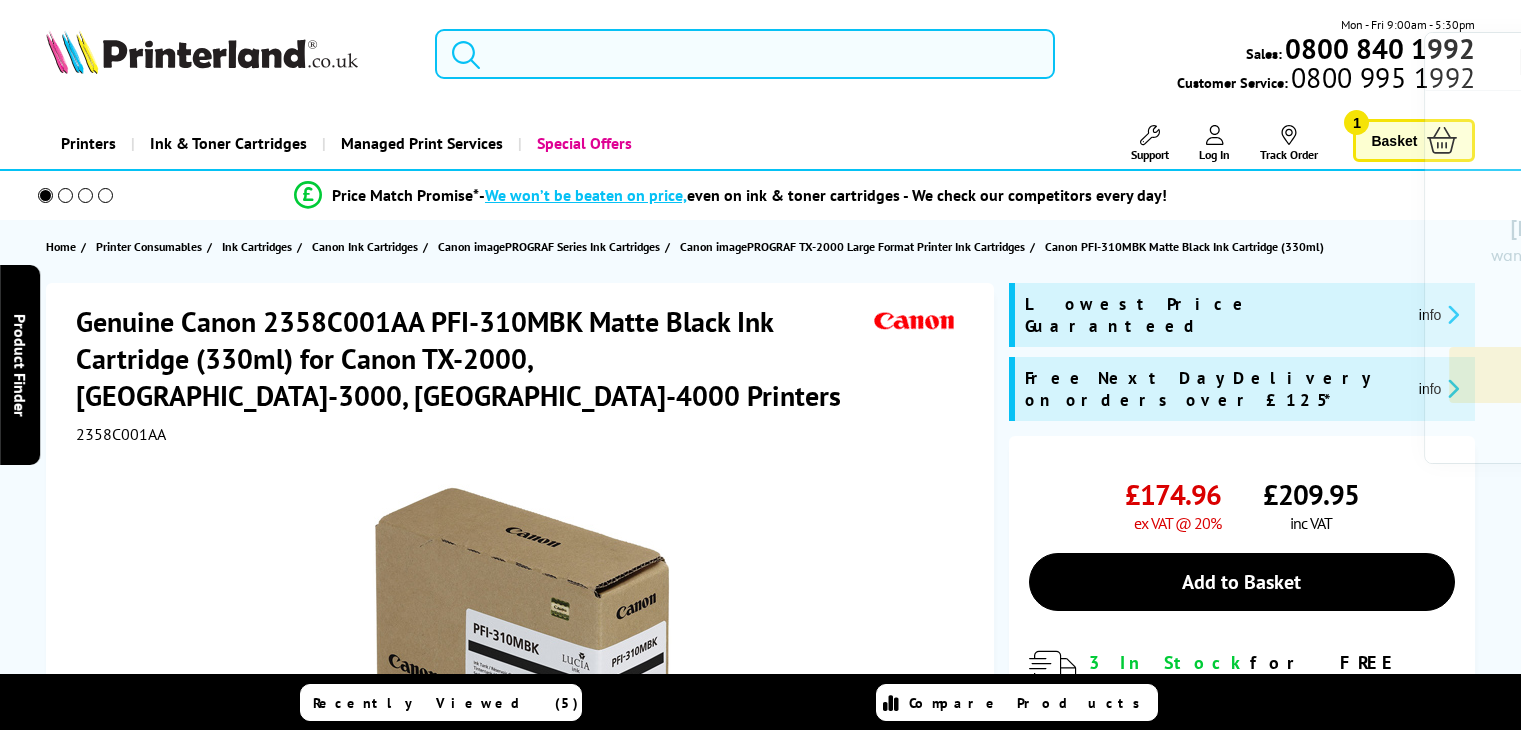 scroll, scrollTop: 0, scrollLeft: 0, axis: both 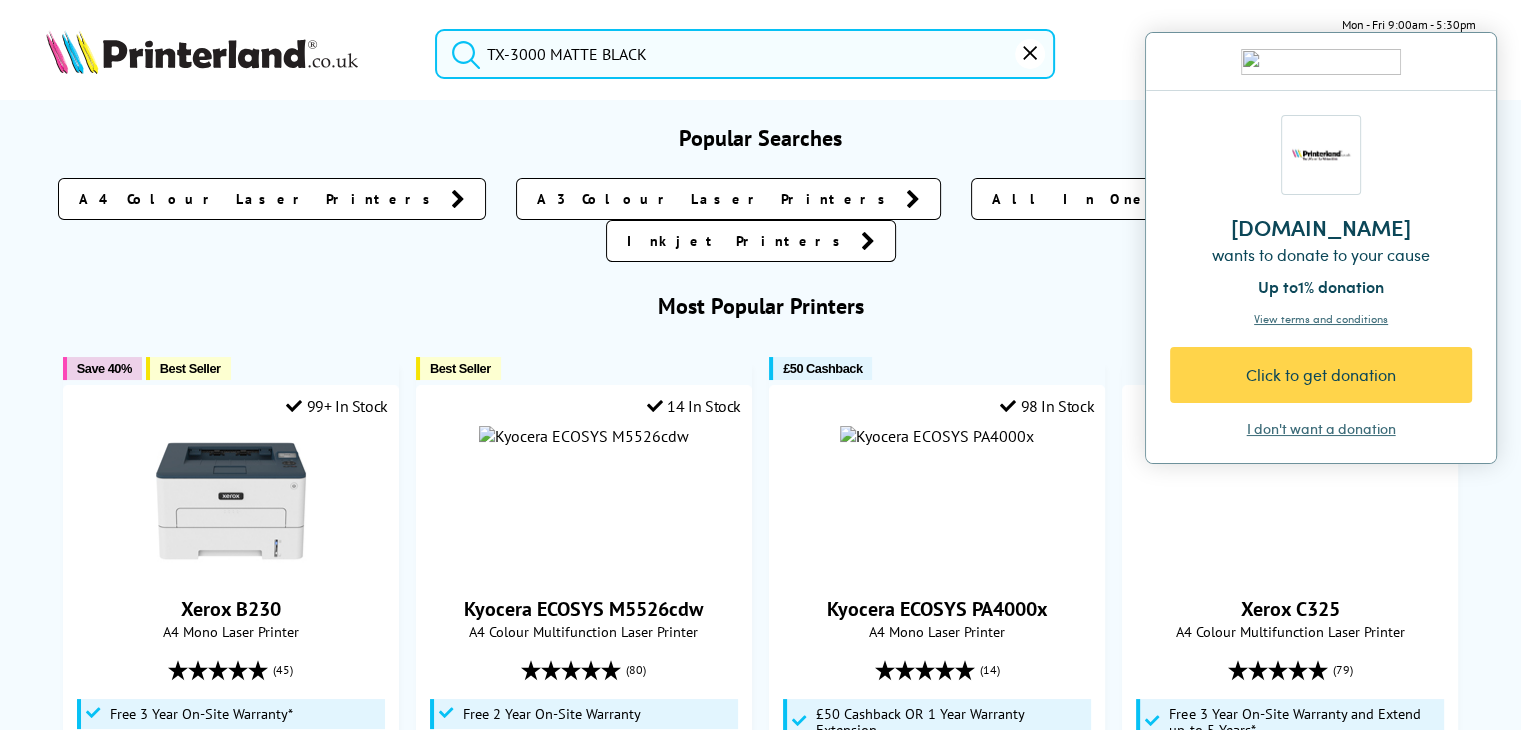 click on "TX-3000 MATTE BLACK" at bounding box center [745, 54] 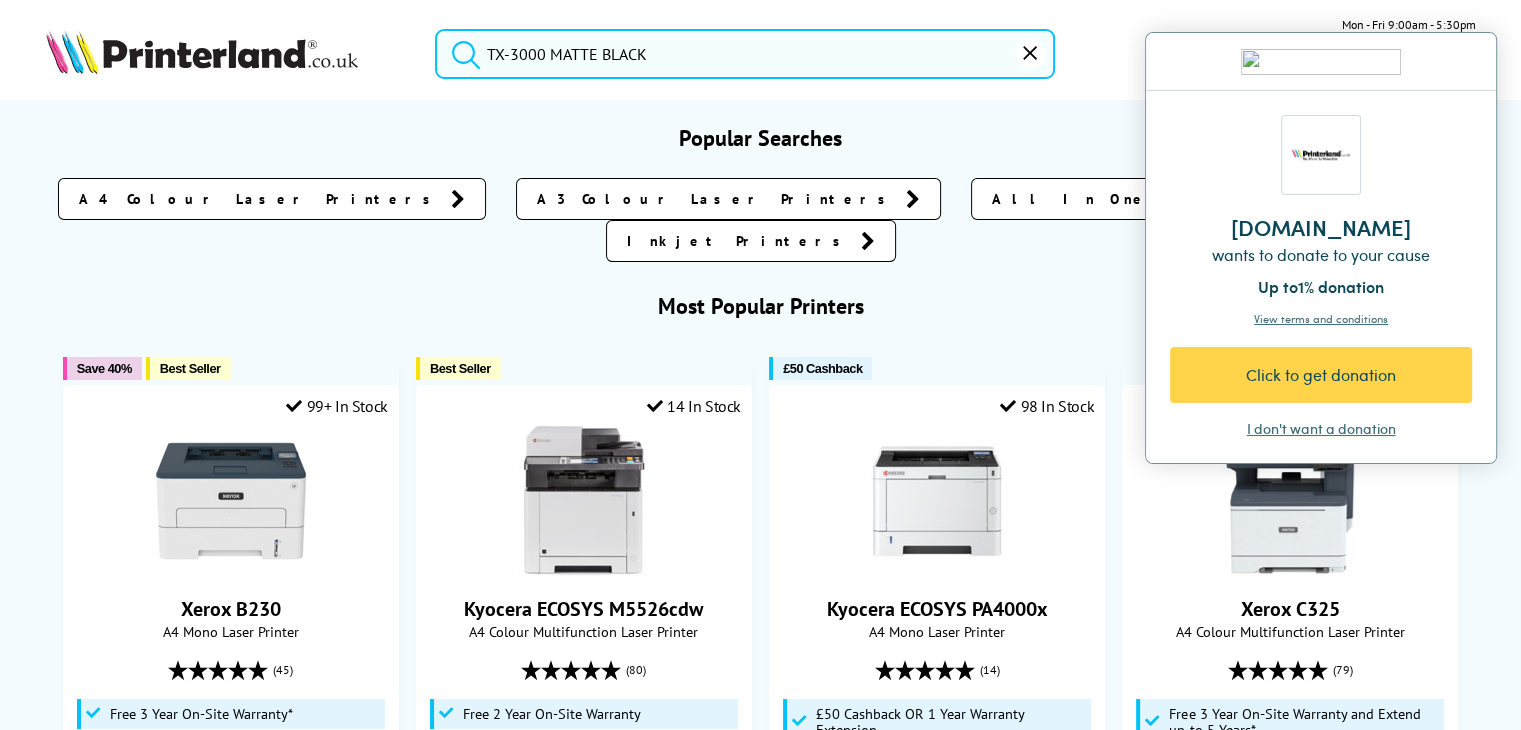 click at bounding box center (461, 51) 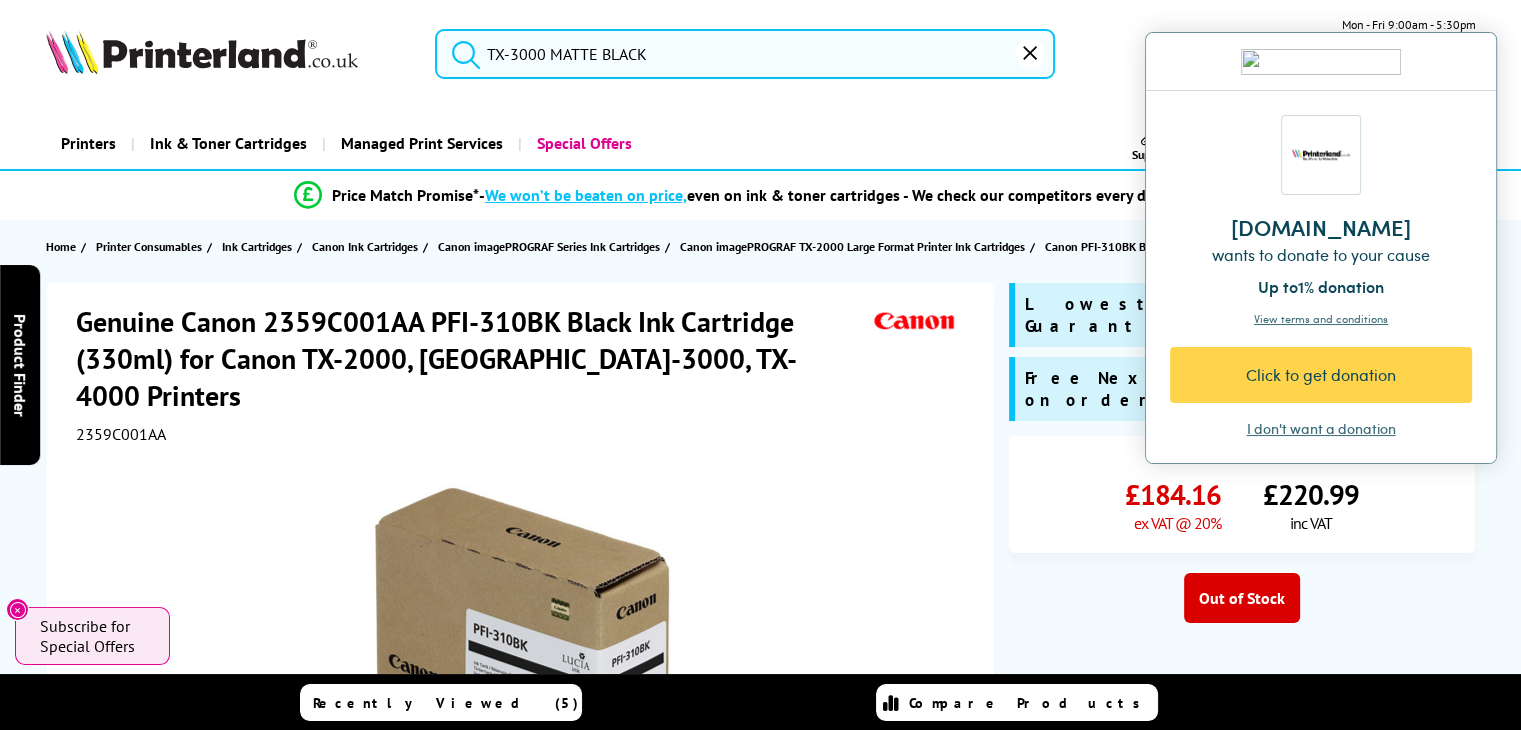 click on "I don't want a donation" at bounding box center (1321, 429) 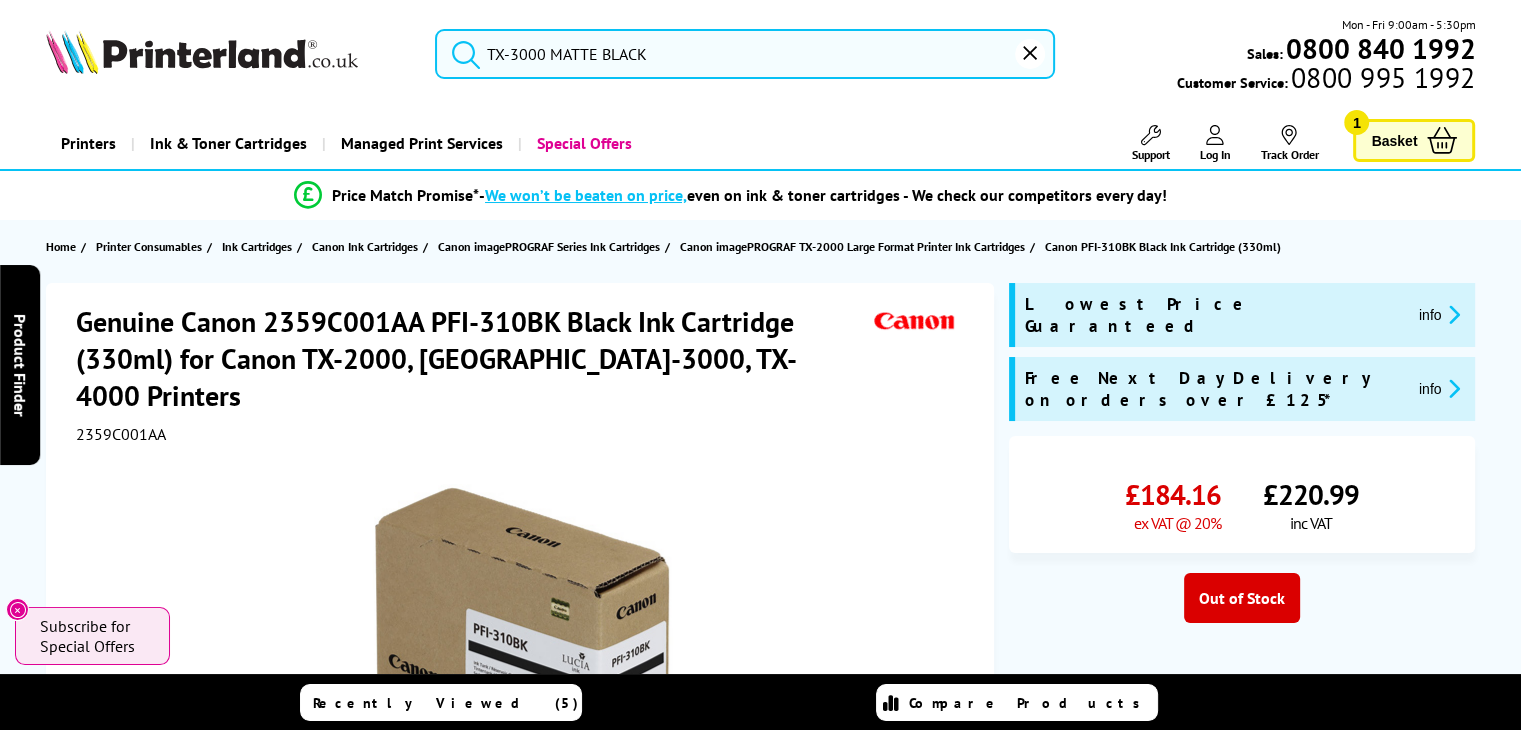 click at bounding box center [1030, 54] 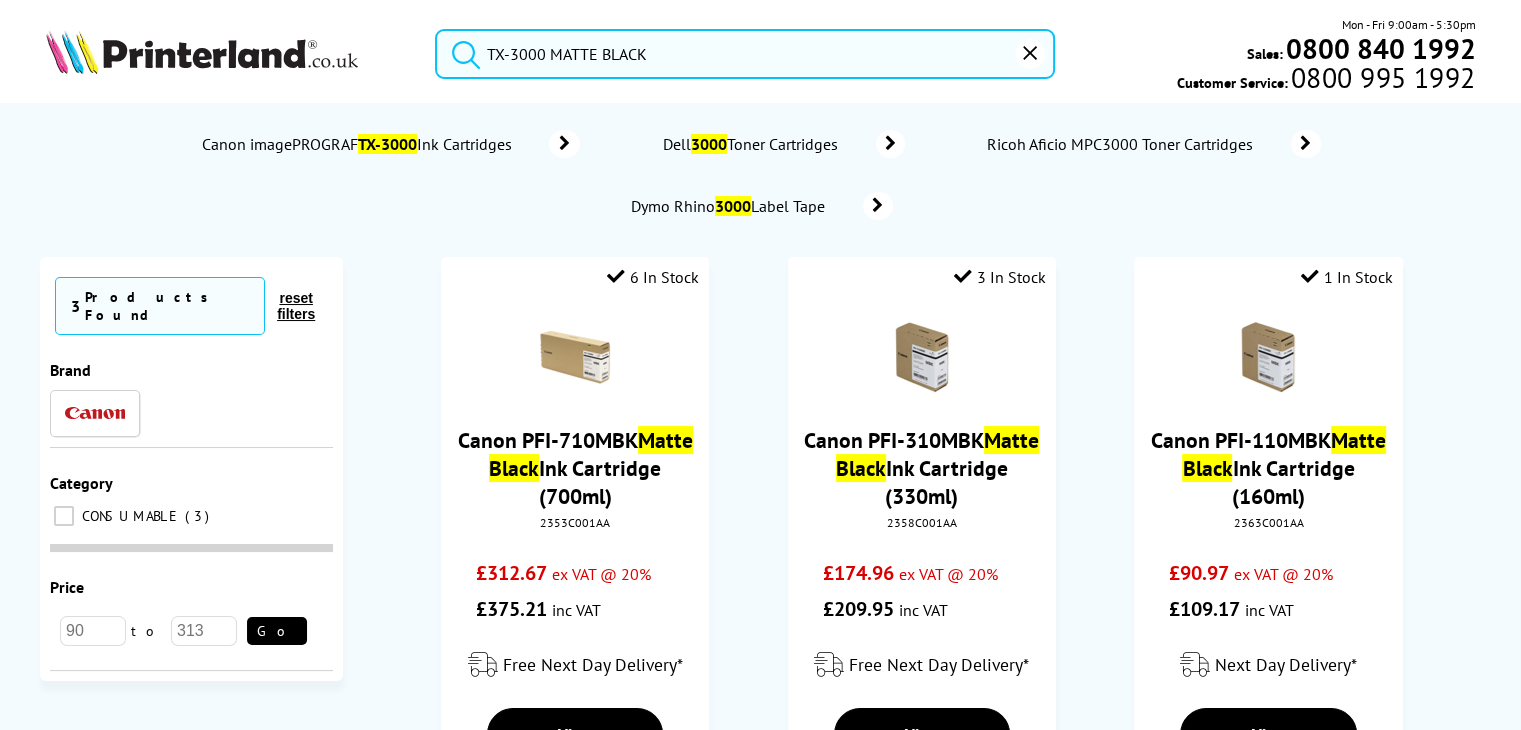type on "TX-3000 MATTE BLACK" 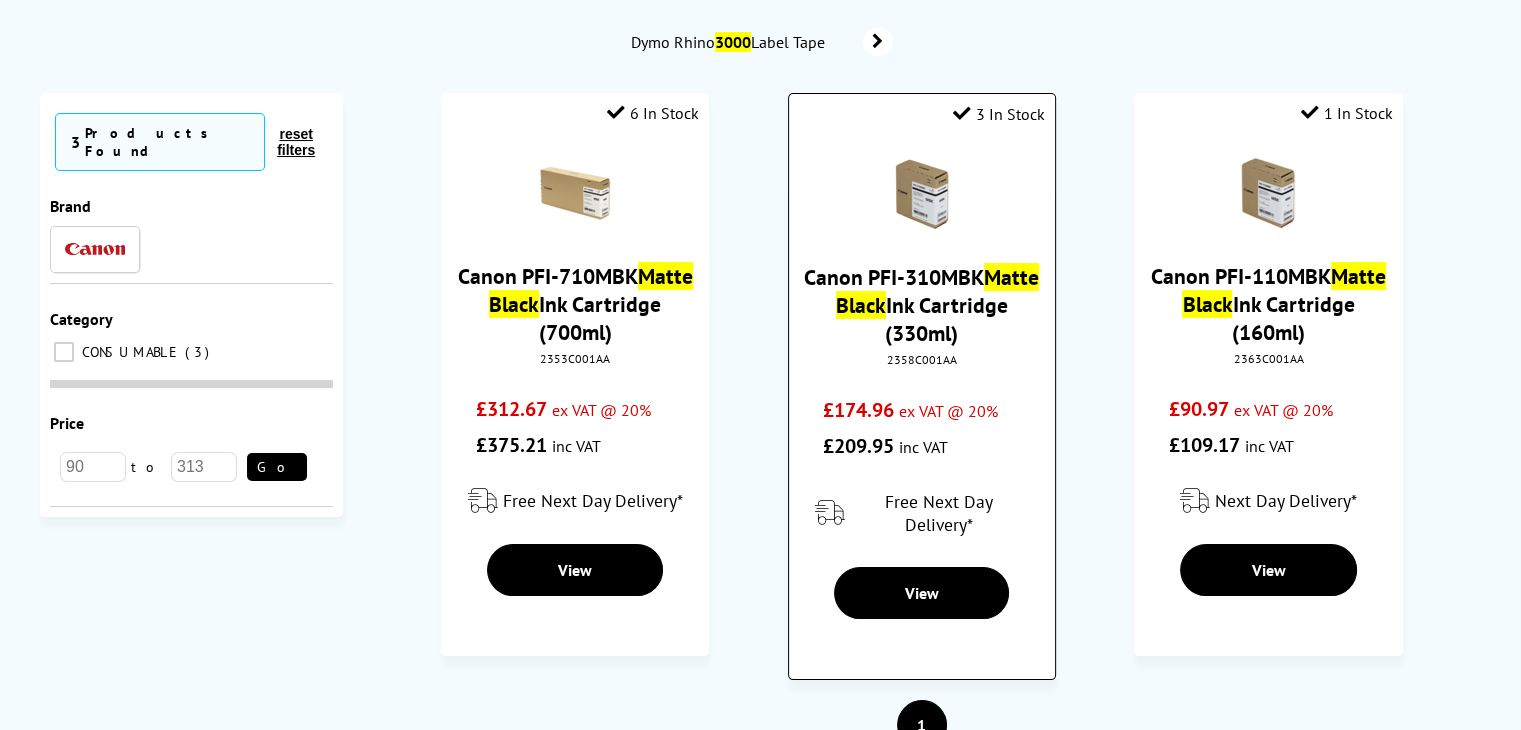 scroll, scrollTop: 226, scrollLeft: 0, axis: vertical 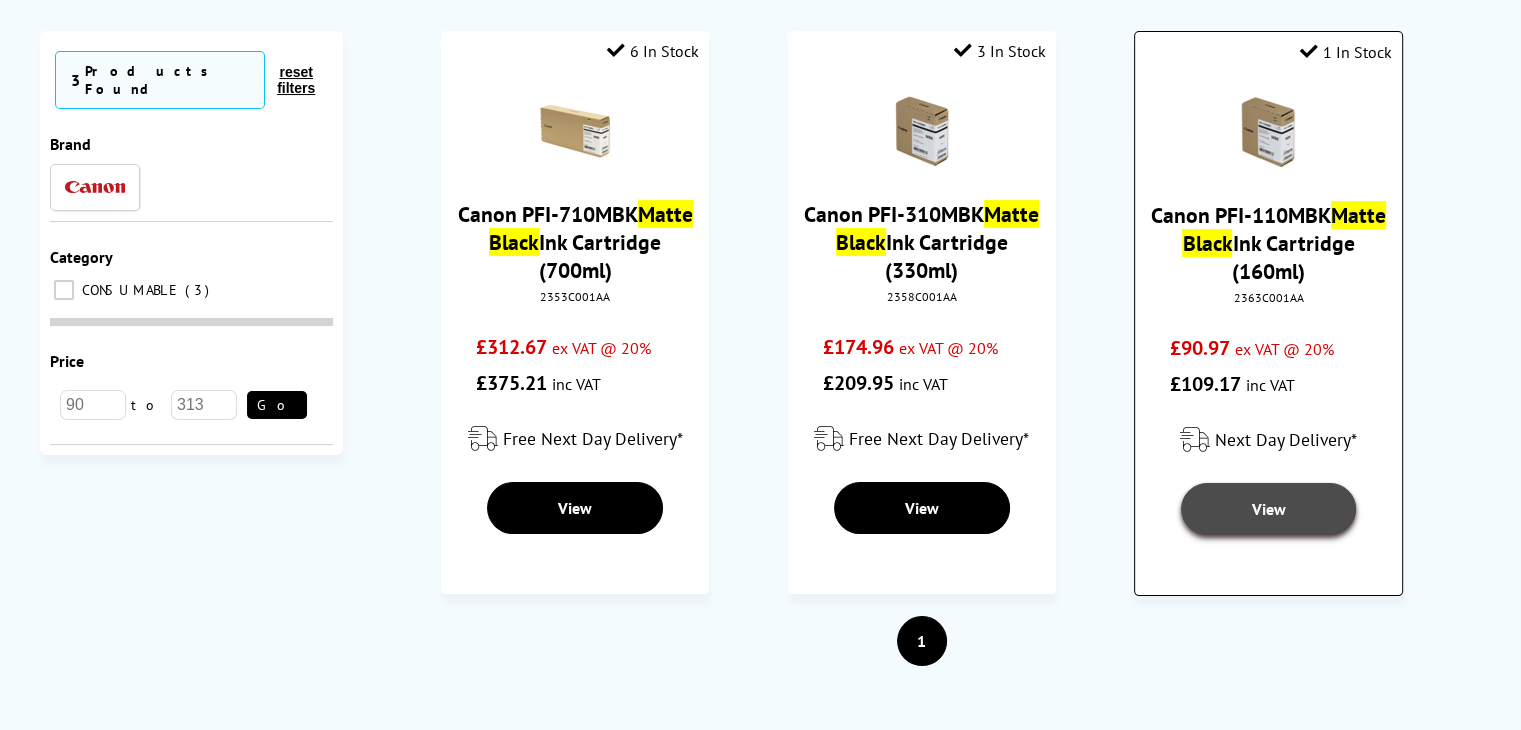 click on "View" at bounding box center (1268, 509) 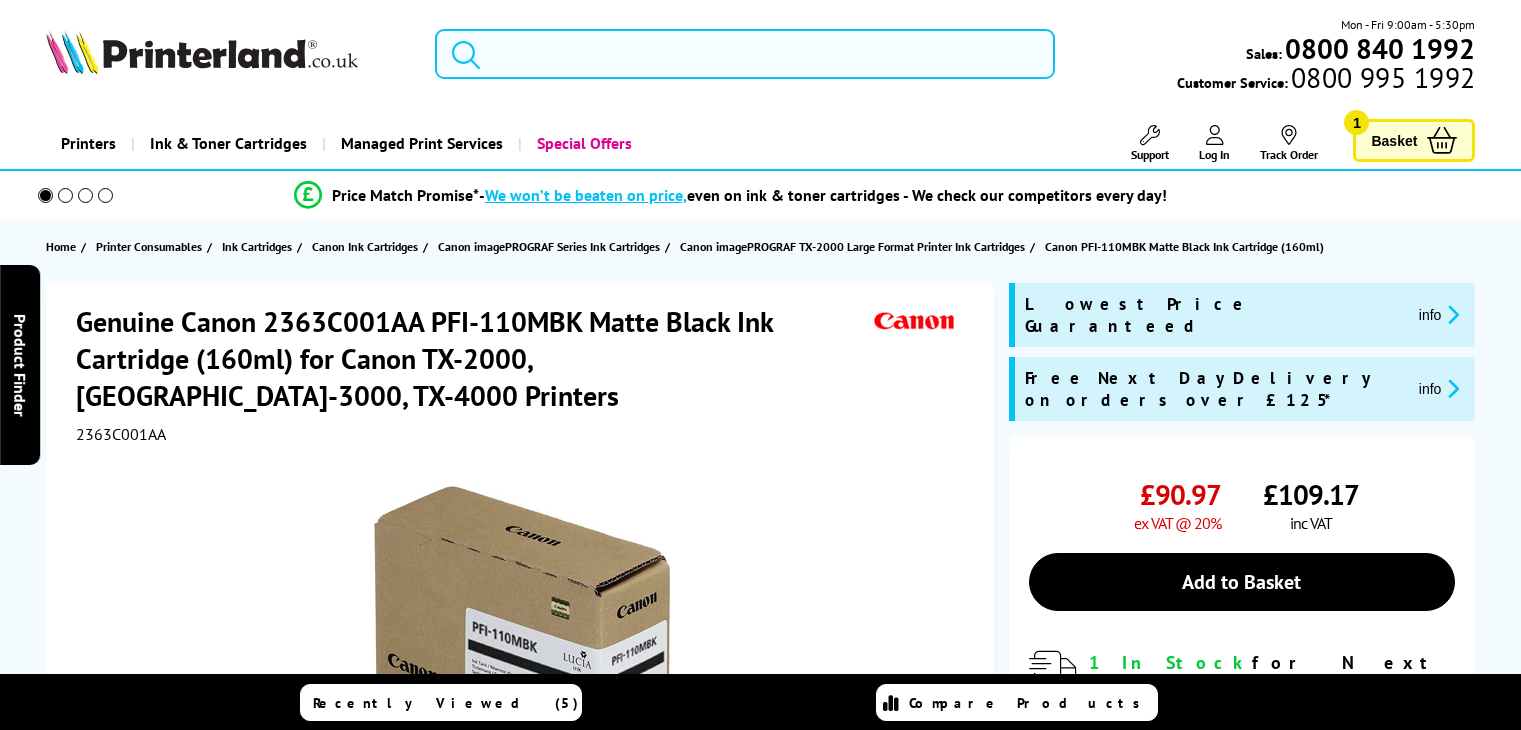 scroll, scrollTop: 0, scrollLeft: 0, axis: both 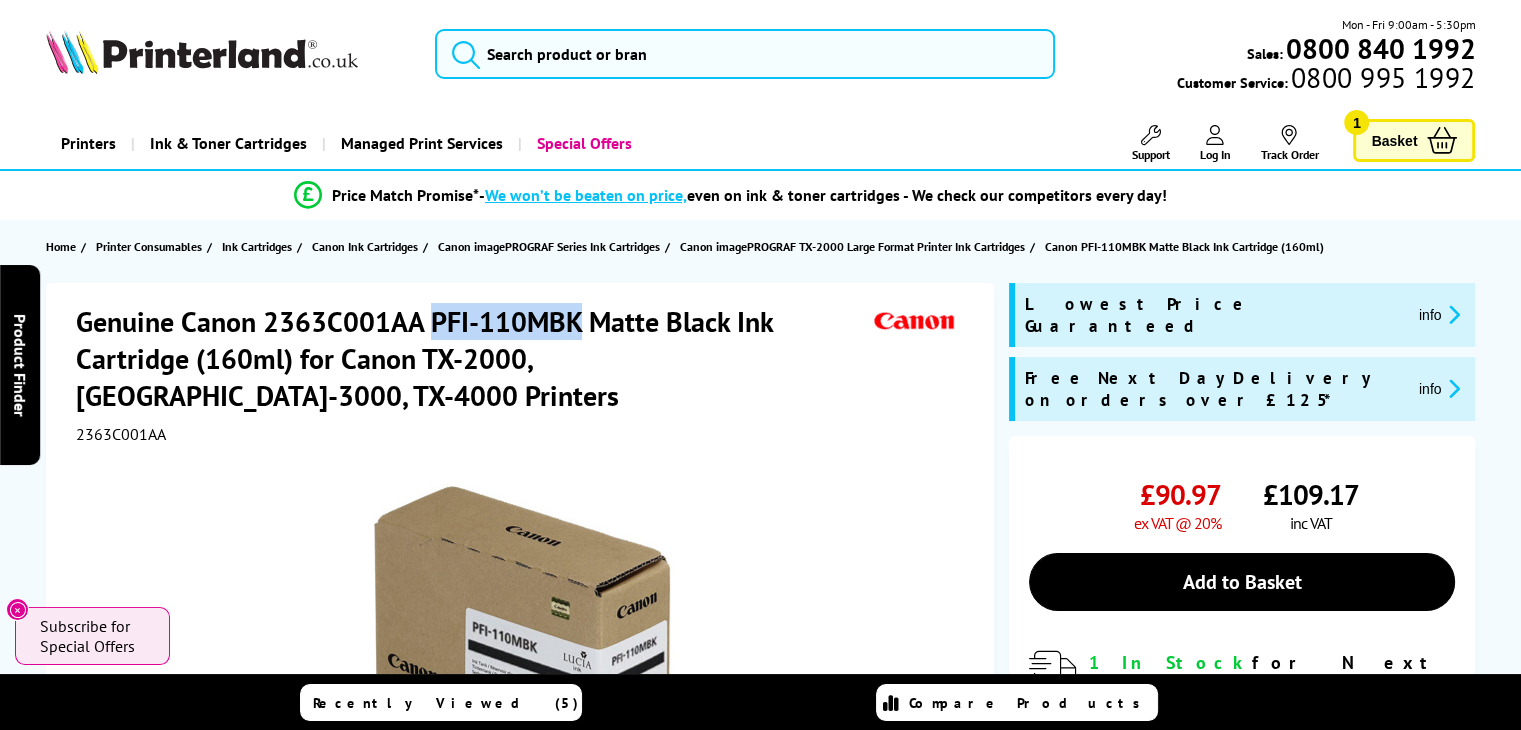drag, startPoint x: 426, startPoint y: 322, endPoint x: 577, endPoint y: 327, distance: 151.08276 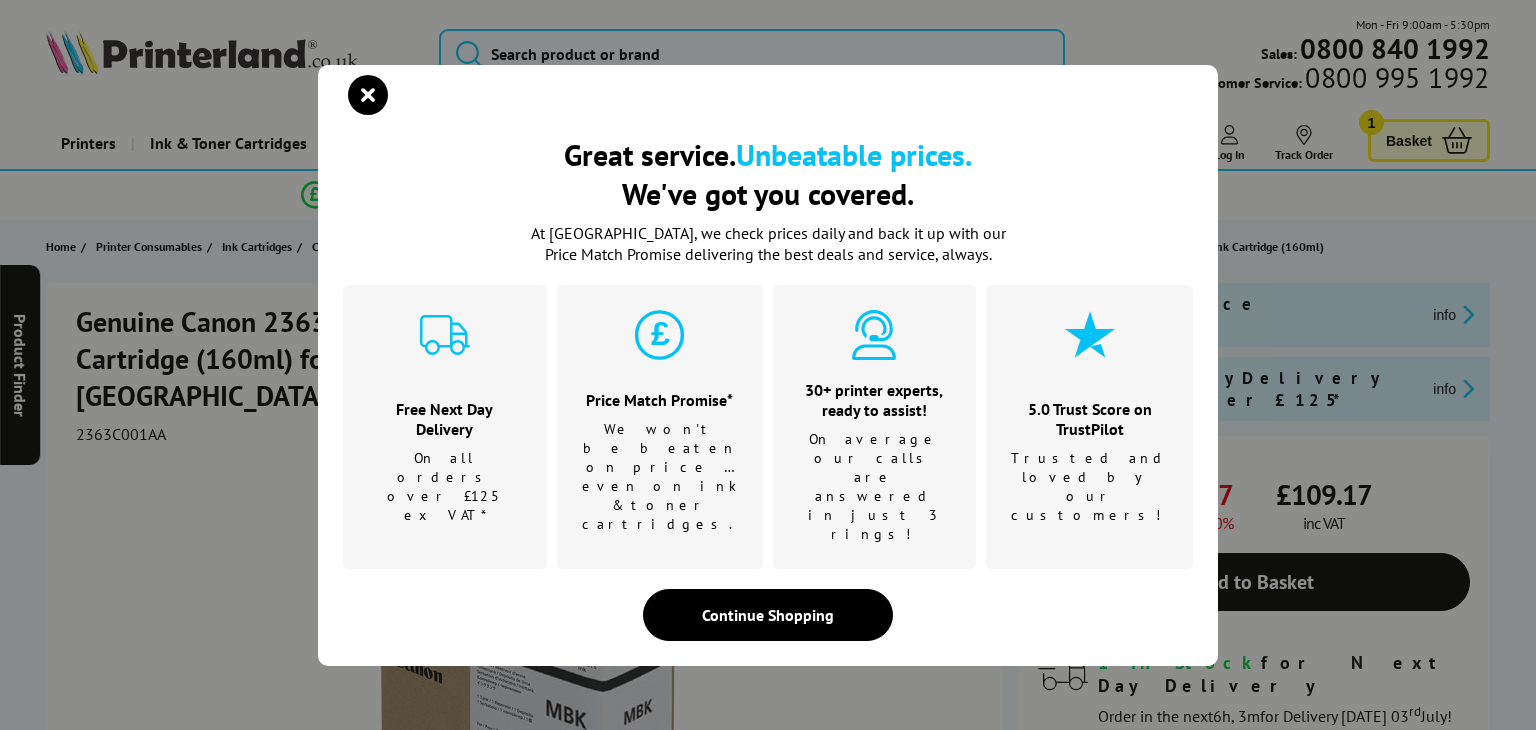copy on "PFI-110MBK" 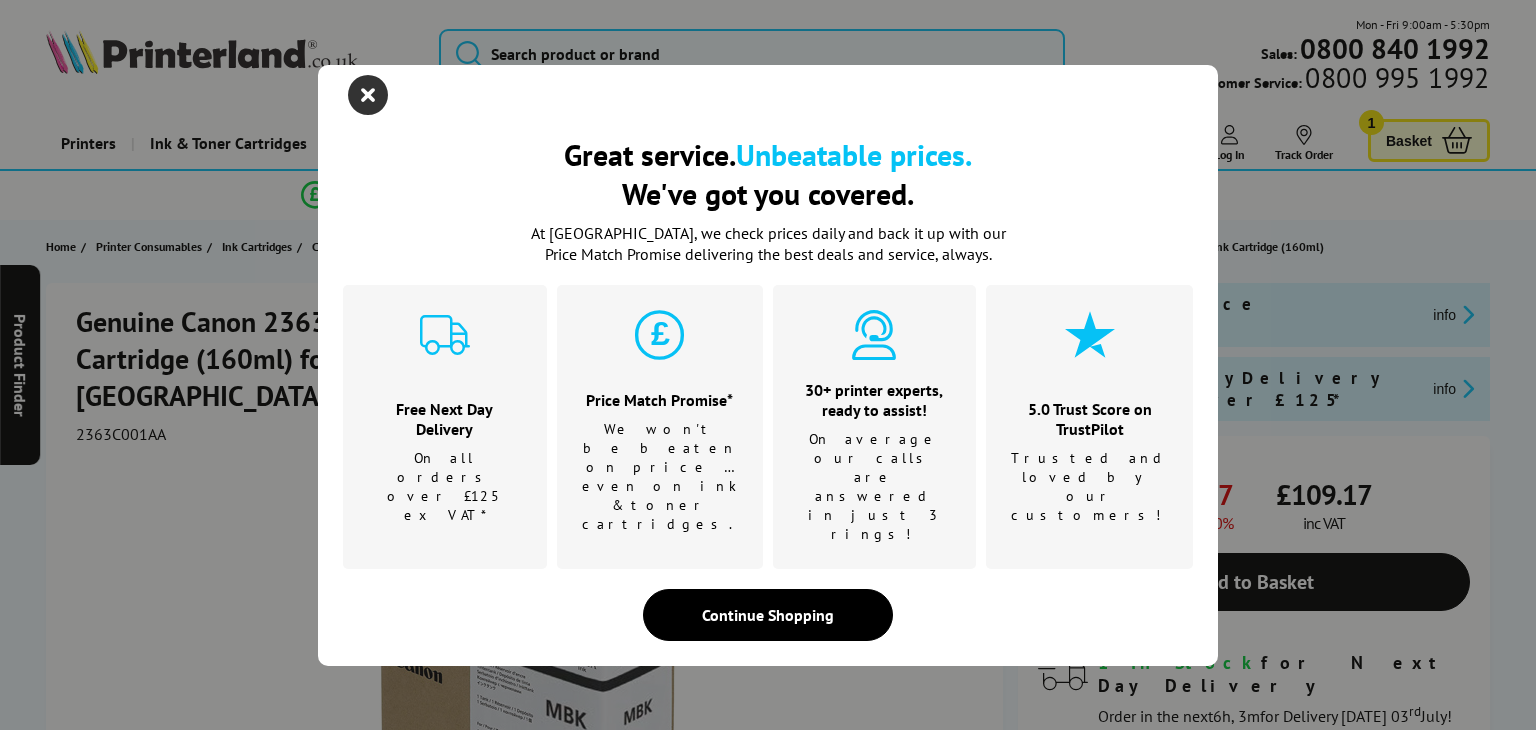 click at bounding box center [368, 95] 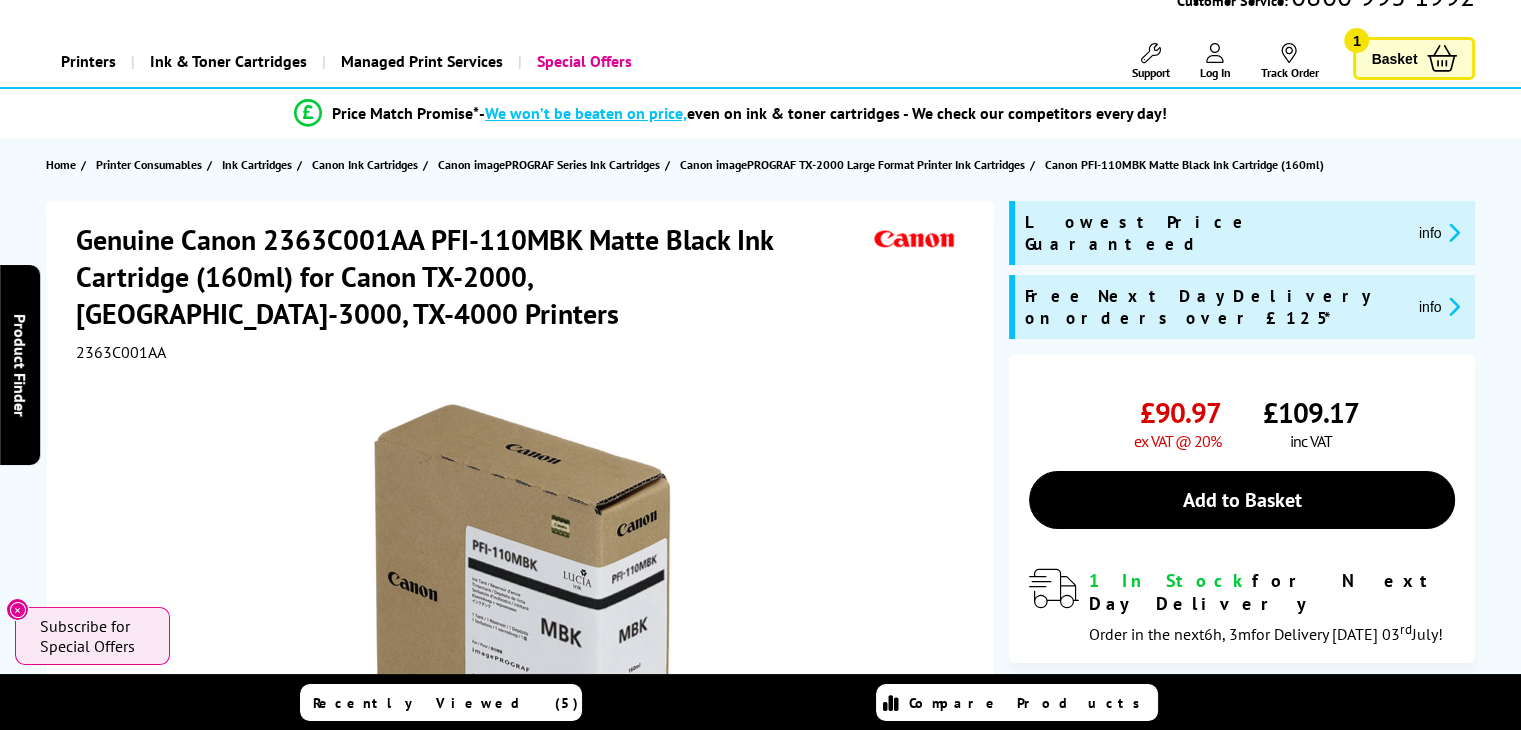 scroll, scrollTop: 0, scrollLeft: 0, axis: both 